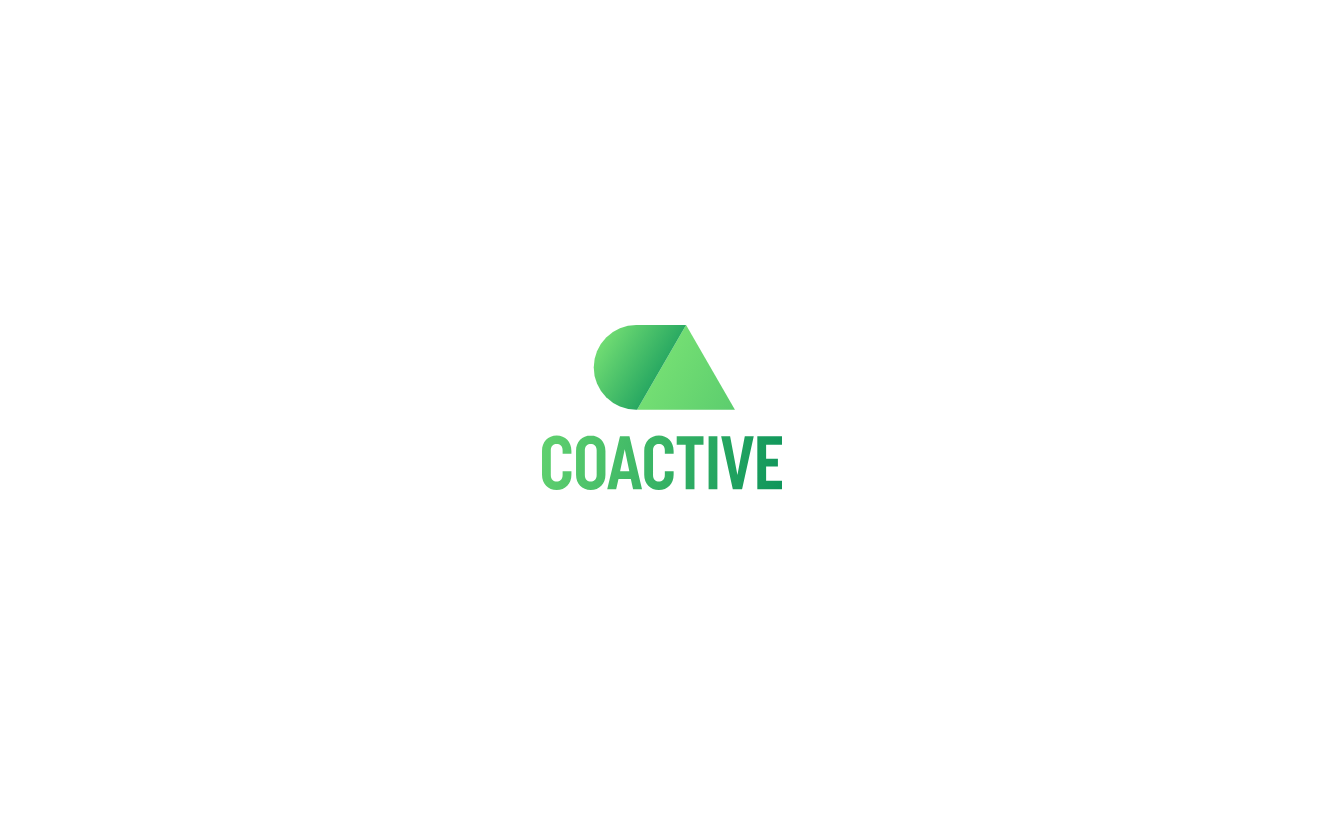 scroll, scrollTop: 0, scrollLeft: 0, axis: both 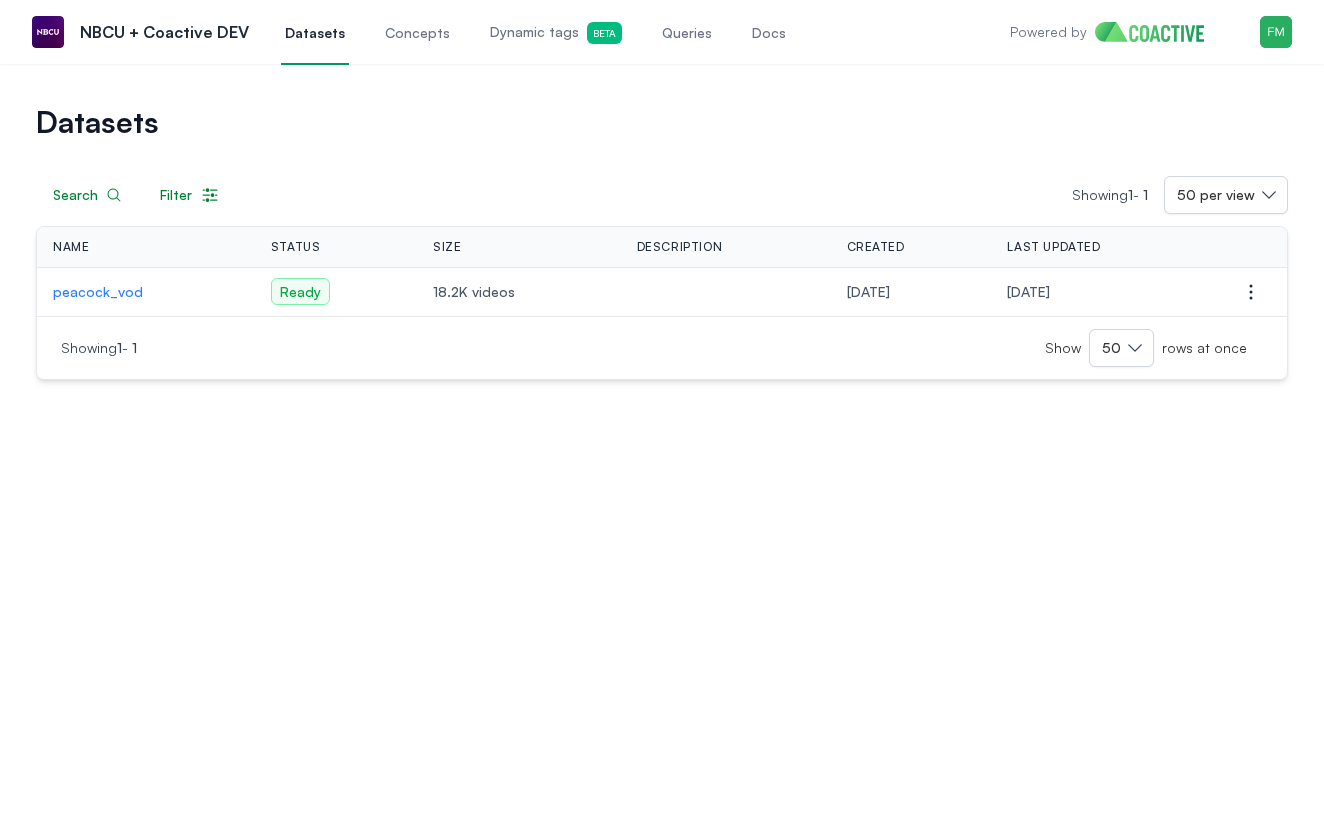 click on "Queries" at bounding box center [687, 33] 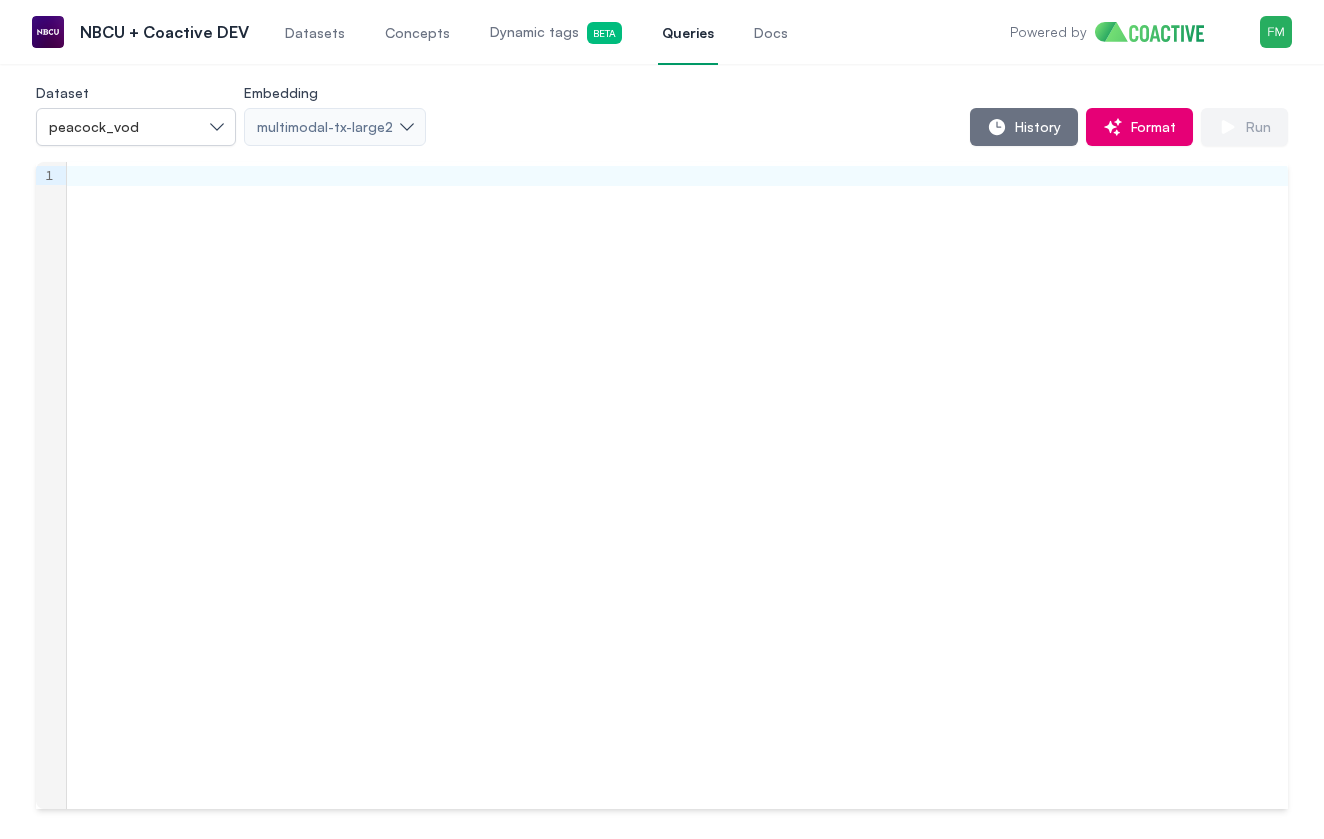 click on "Datasets" at bounding box center (315, 33) 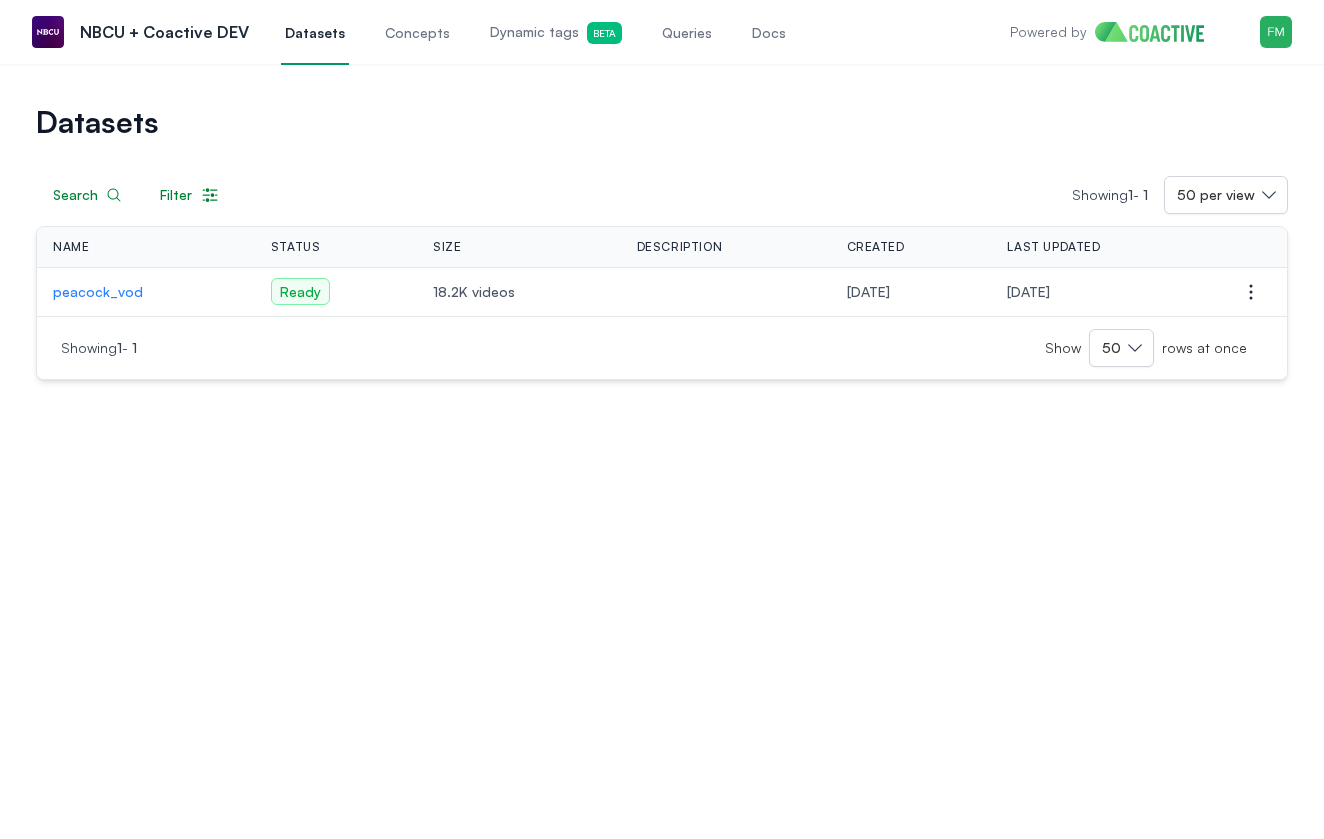 click on "peacock_vod" at bounding box center [146, 292] 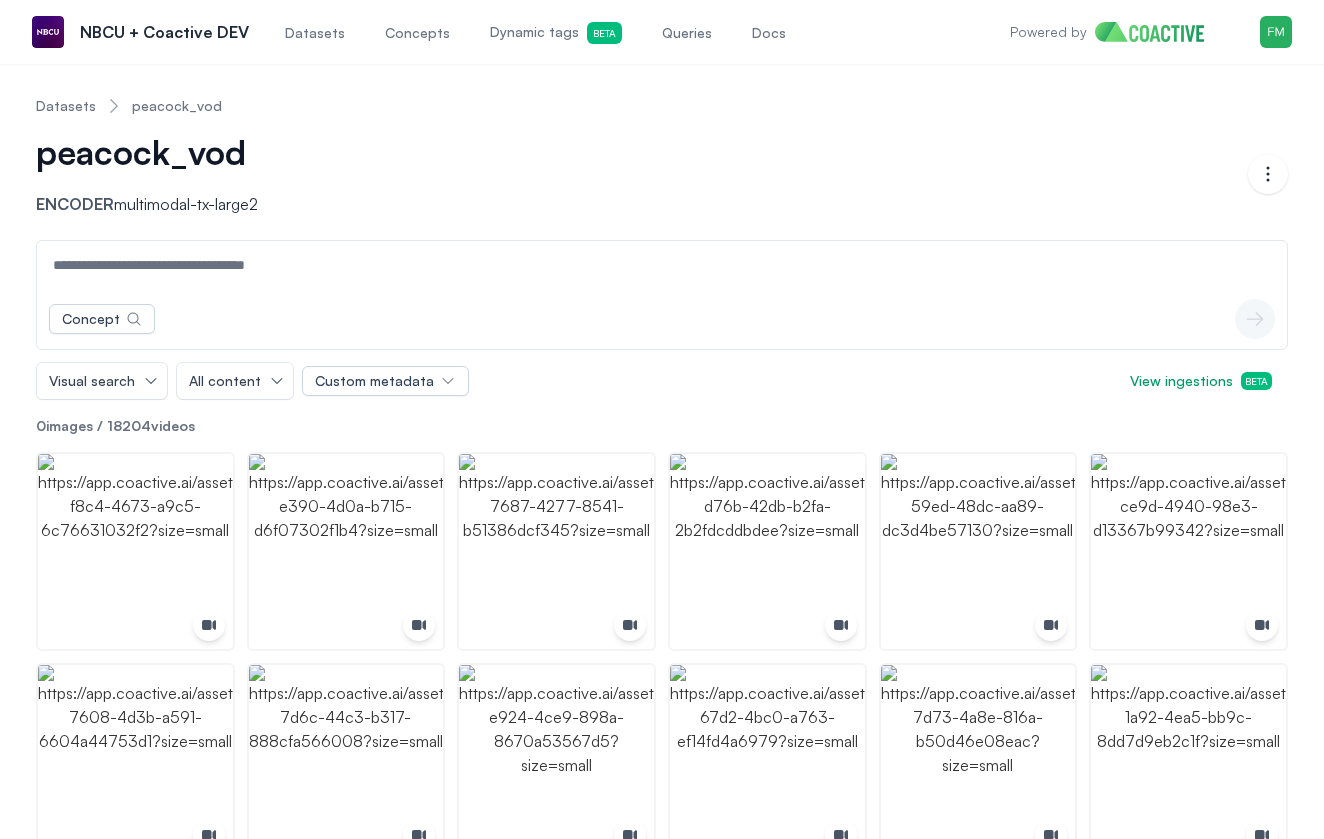 click at bounding box center (662, 265) 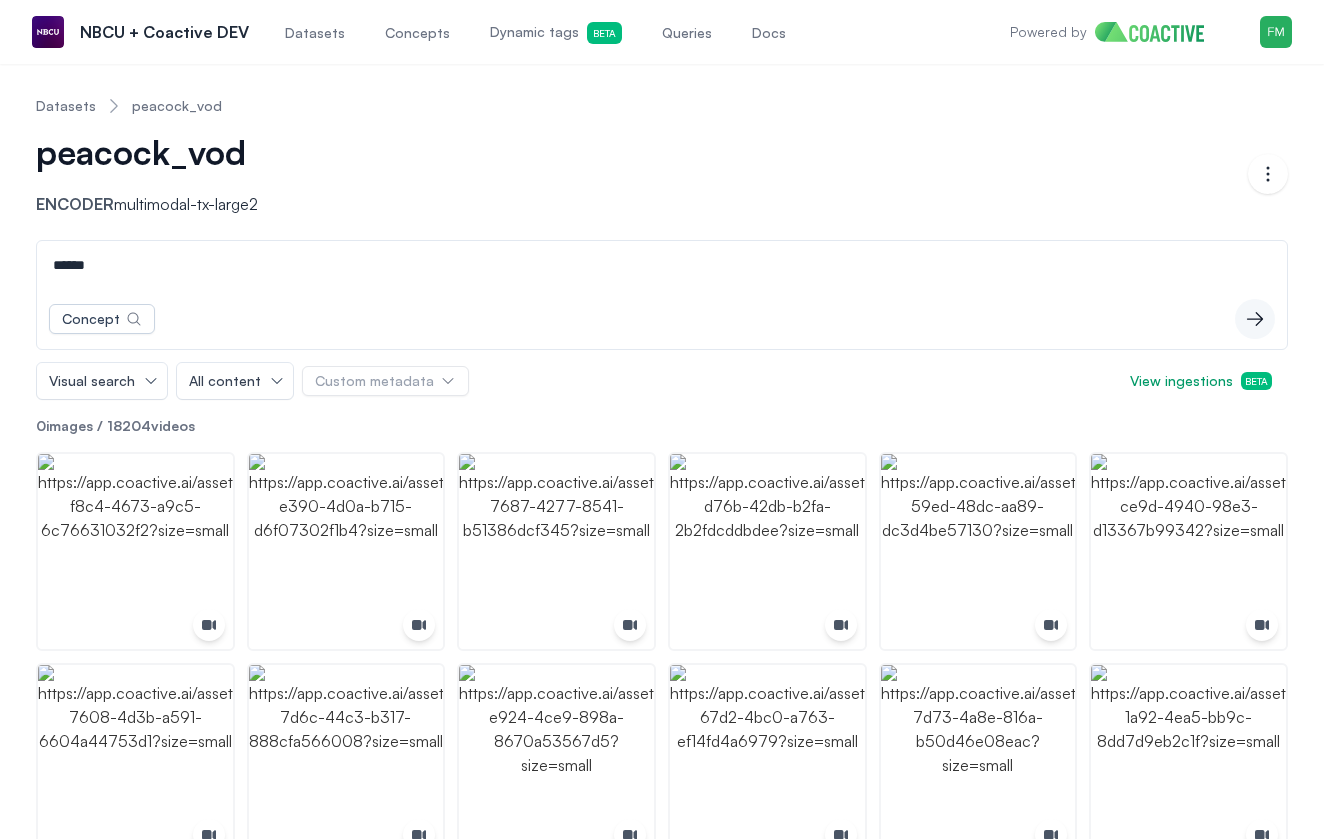 type on "******" 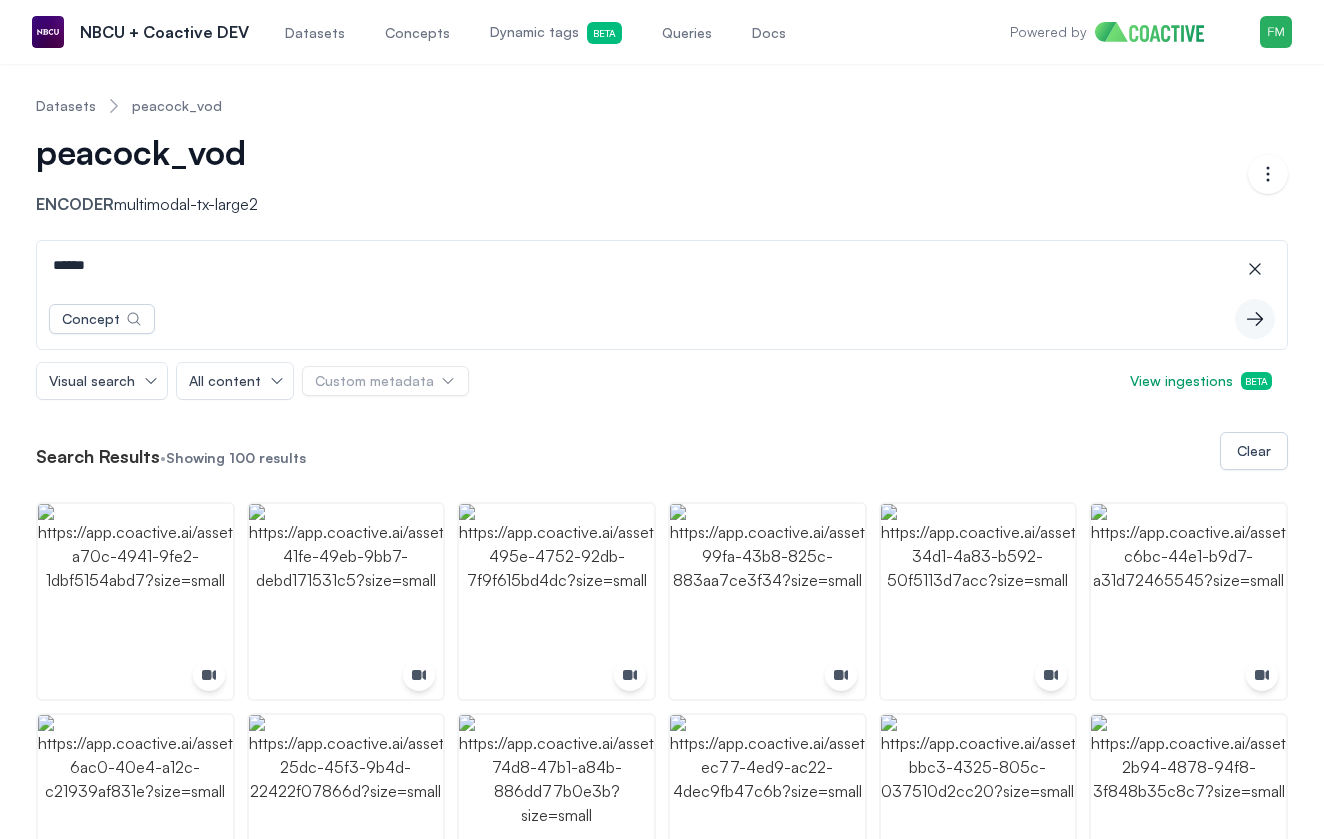 scroll, scrollTop: 0, scrollLeft: 0, axis: both 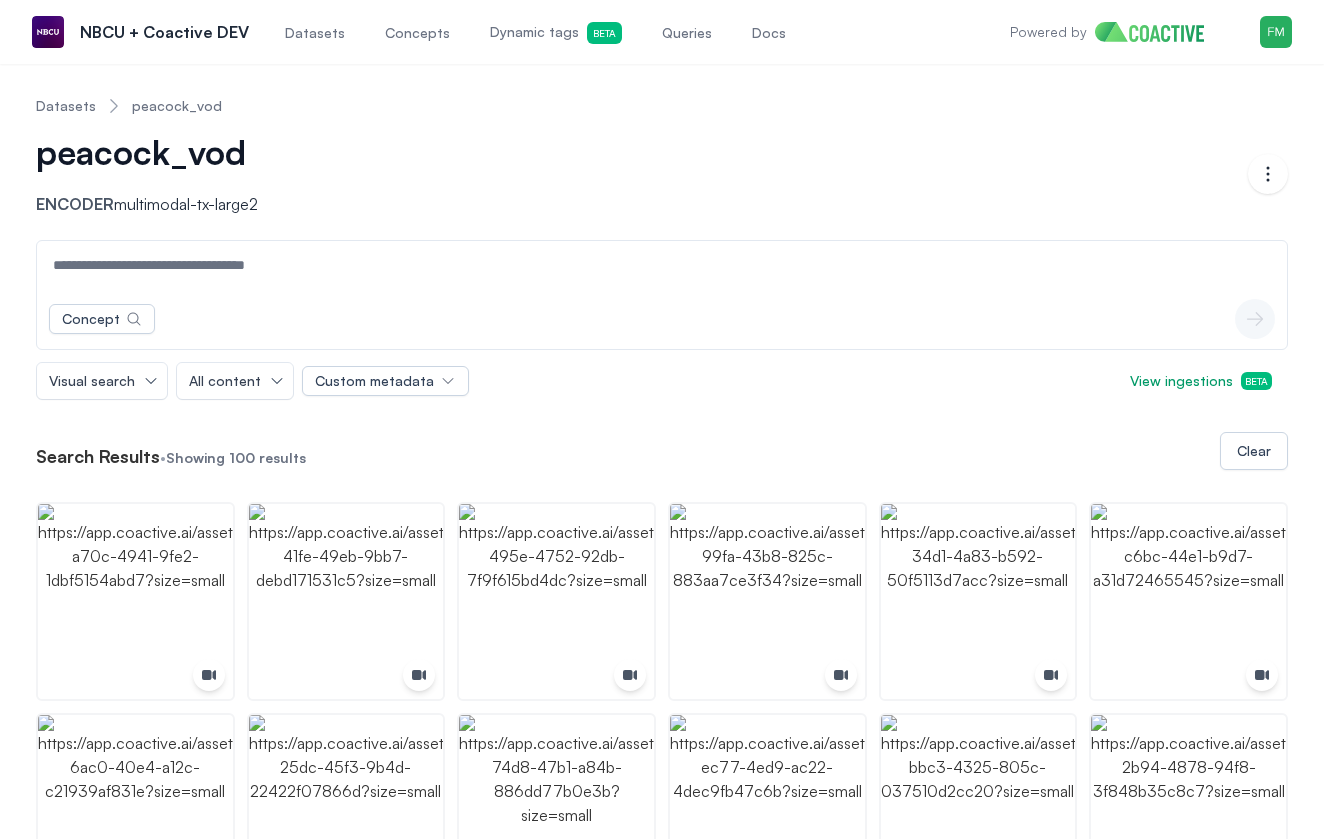type 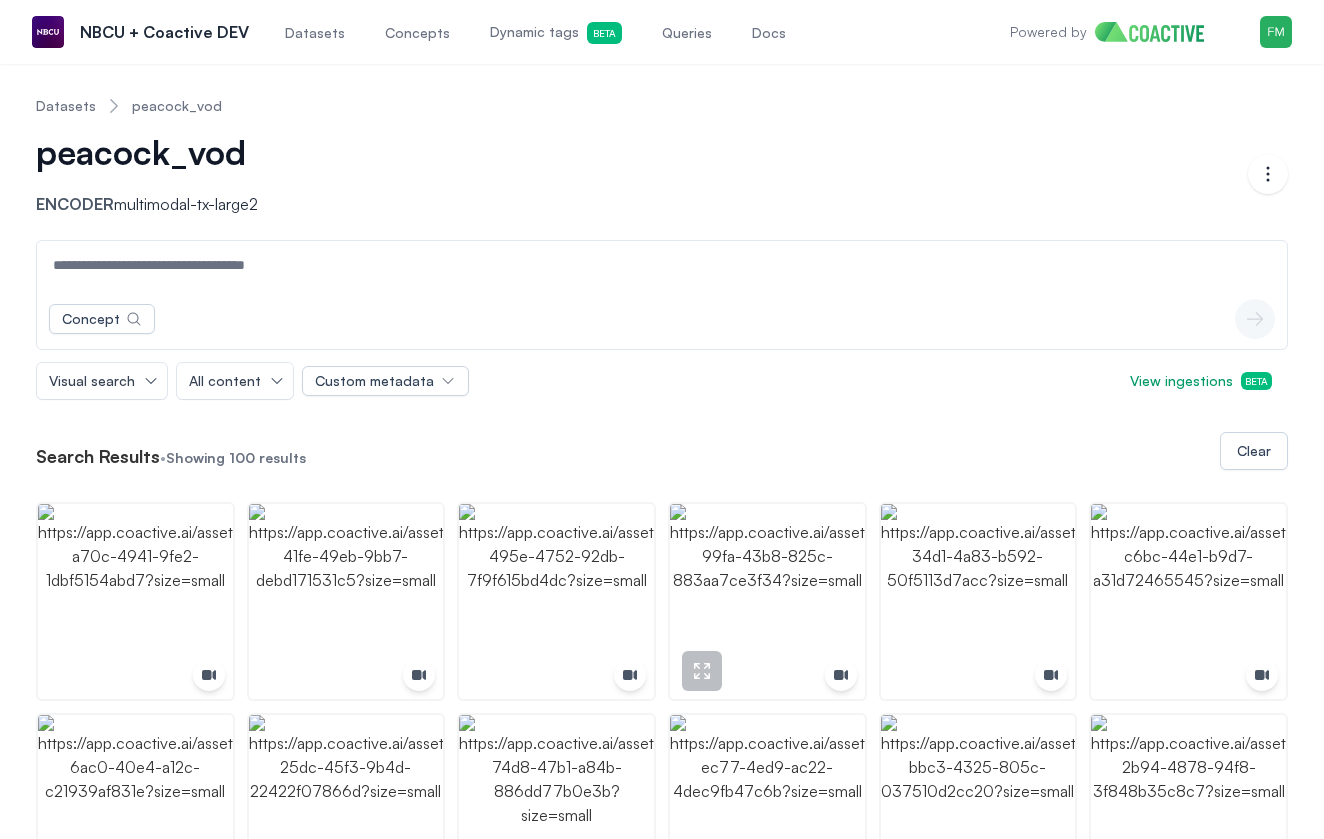 scroll, scrollTop: 0, scrollLeft: 0, axis: both 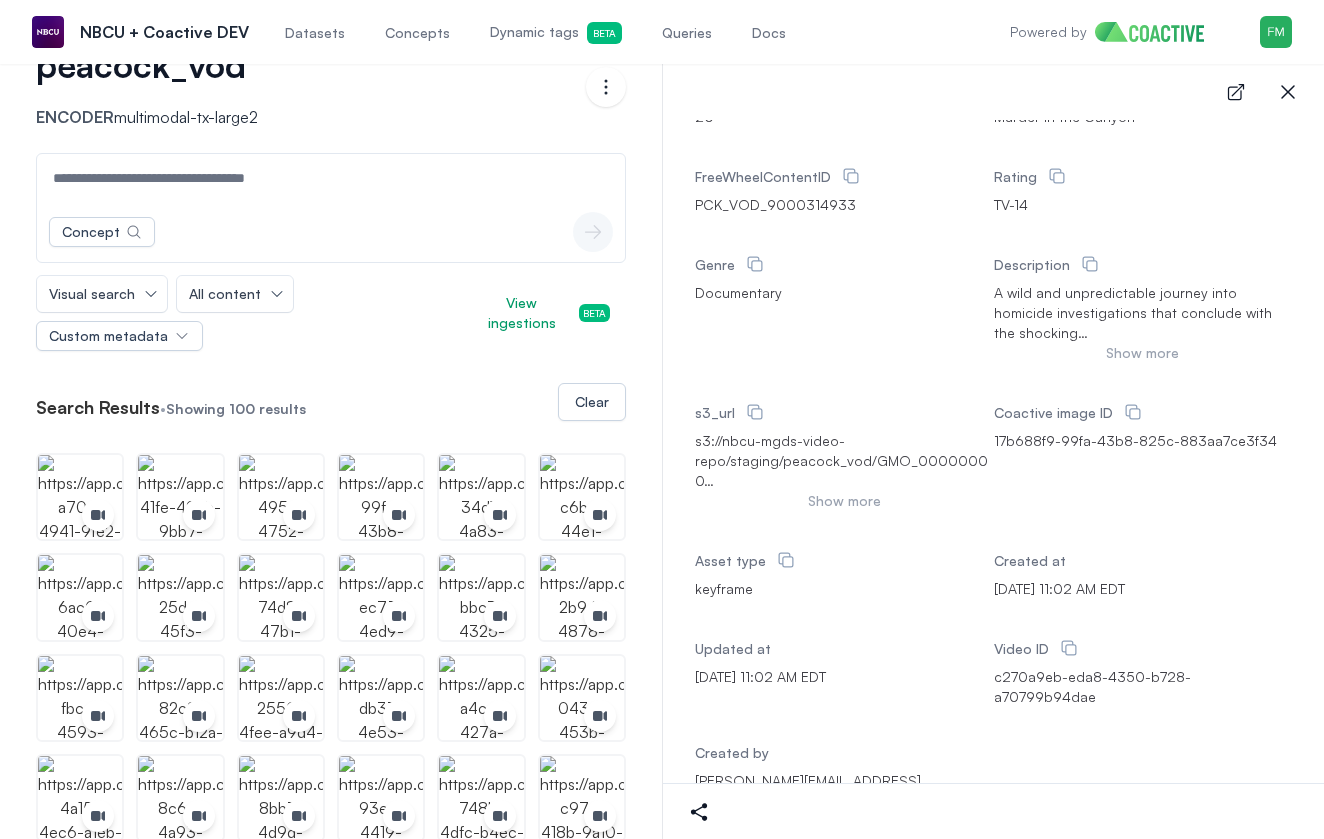 click at bounding box center [331, 178] 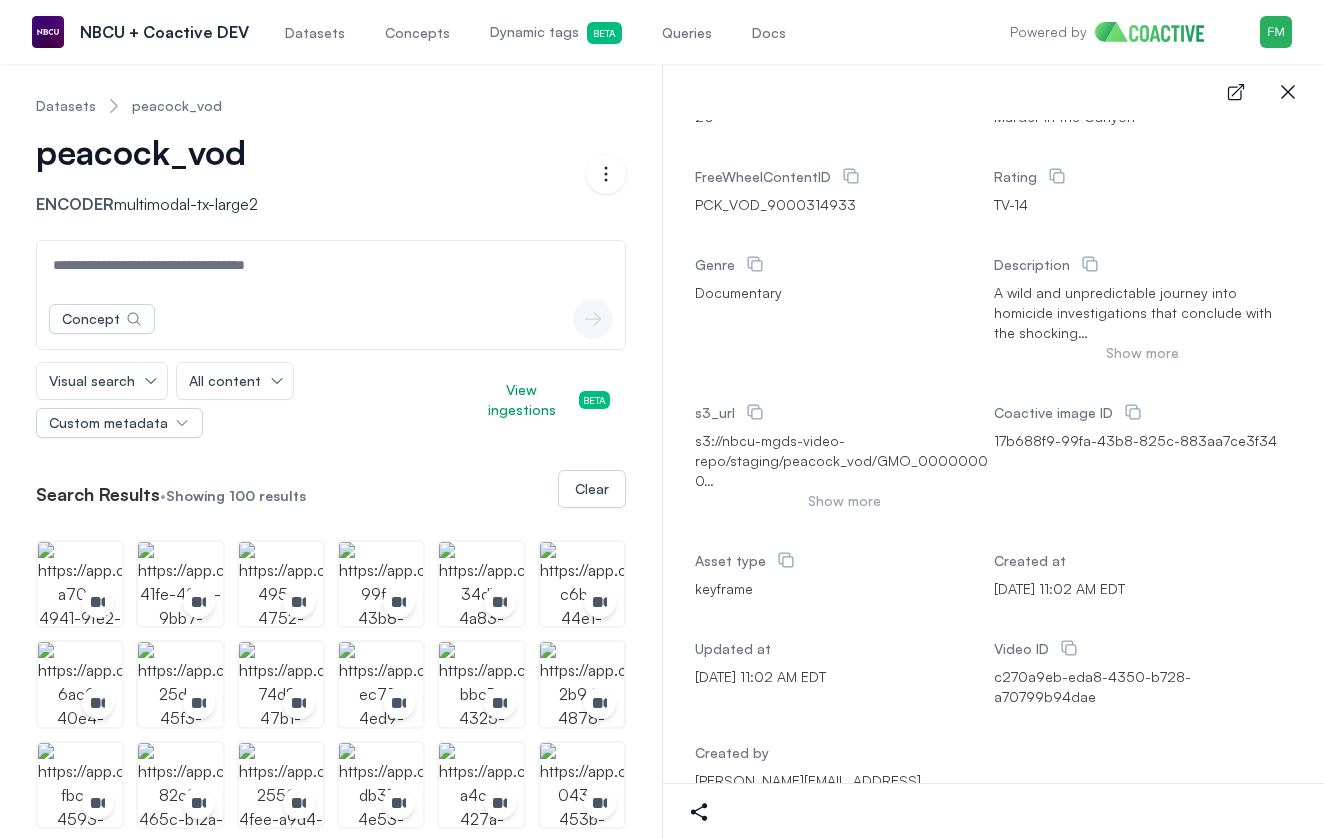 scroll, scrollTop: 0, scrollLeft: 0, axis: both 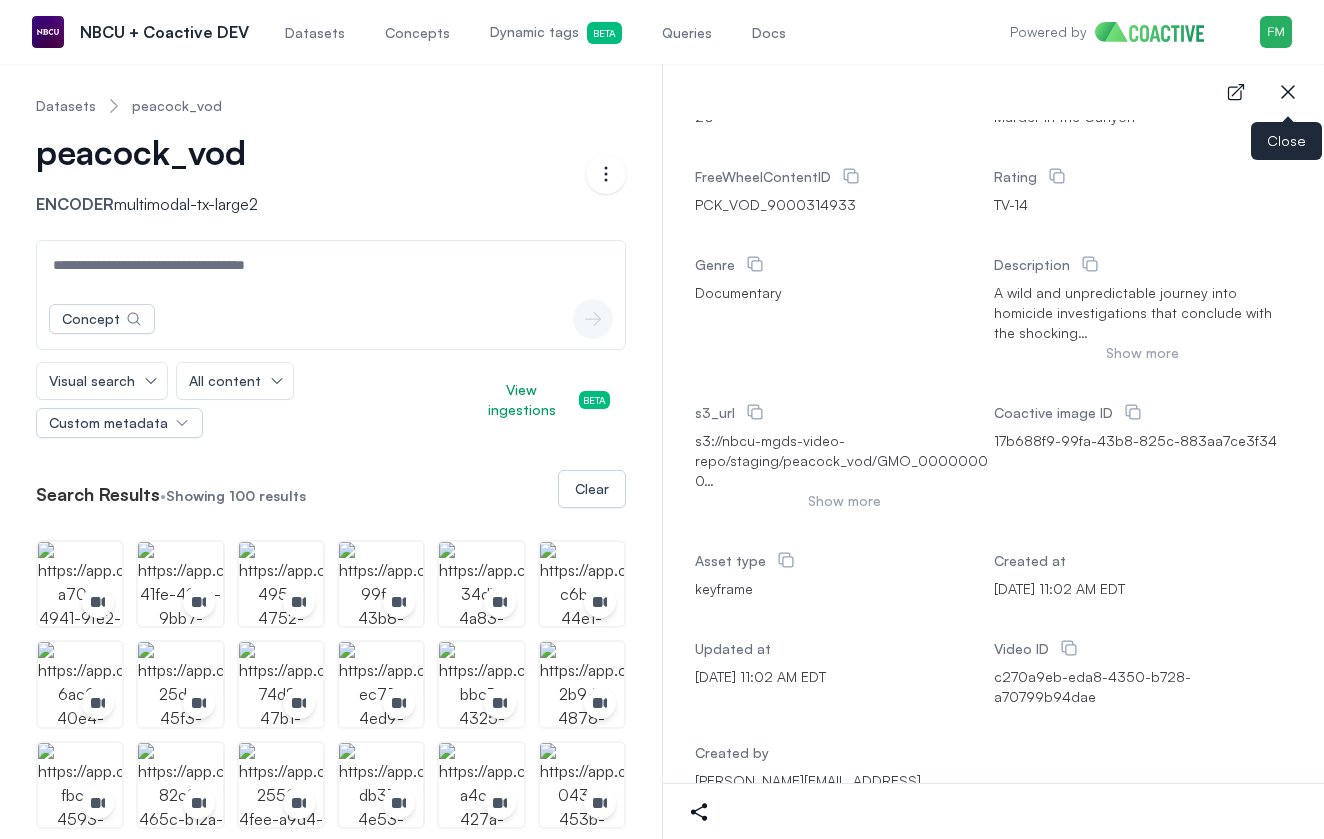 click 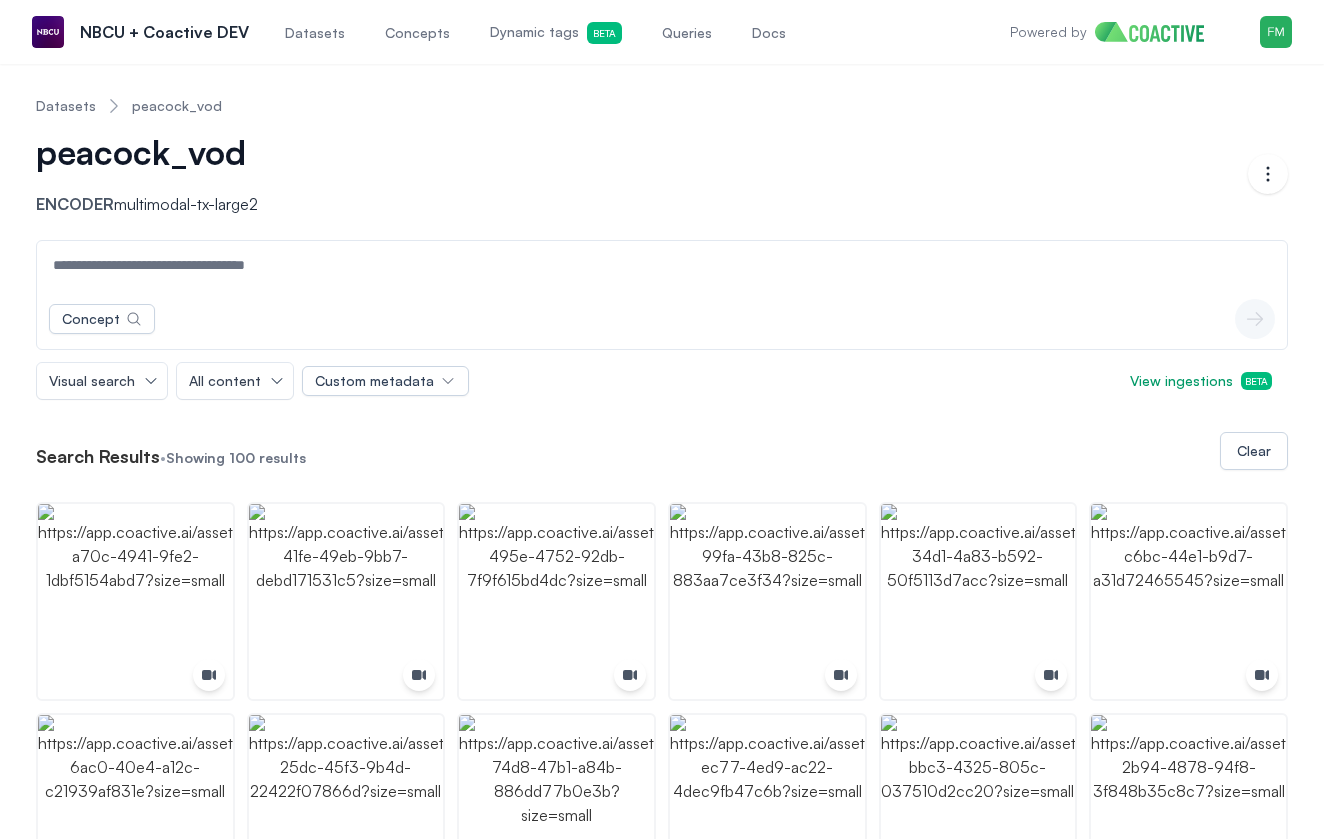 click at bounding box center (662, 265) 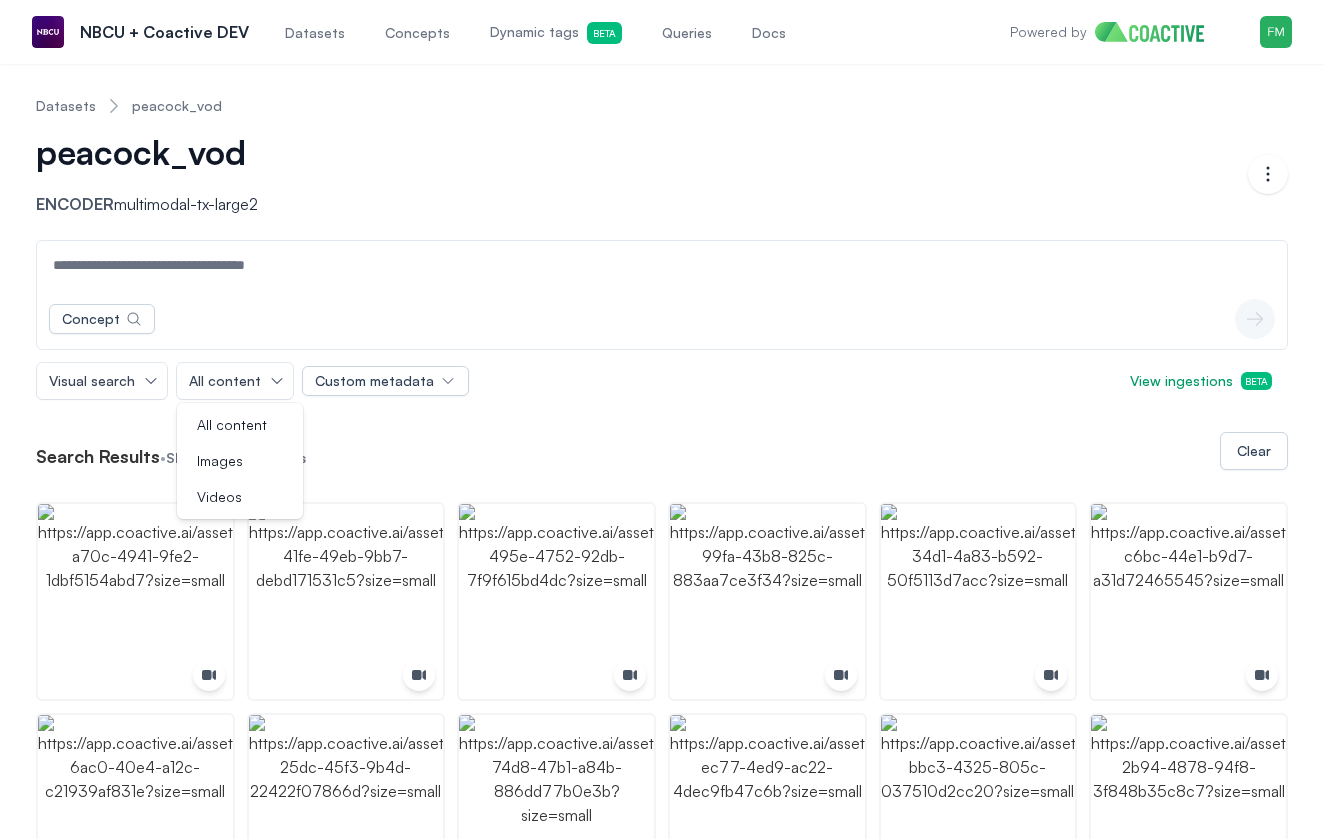 click on "All content" at bounding box center [225, 381] 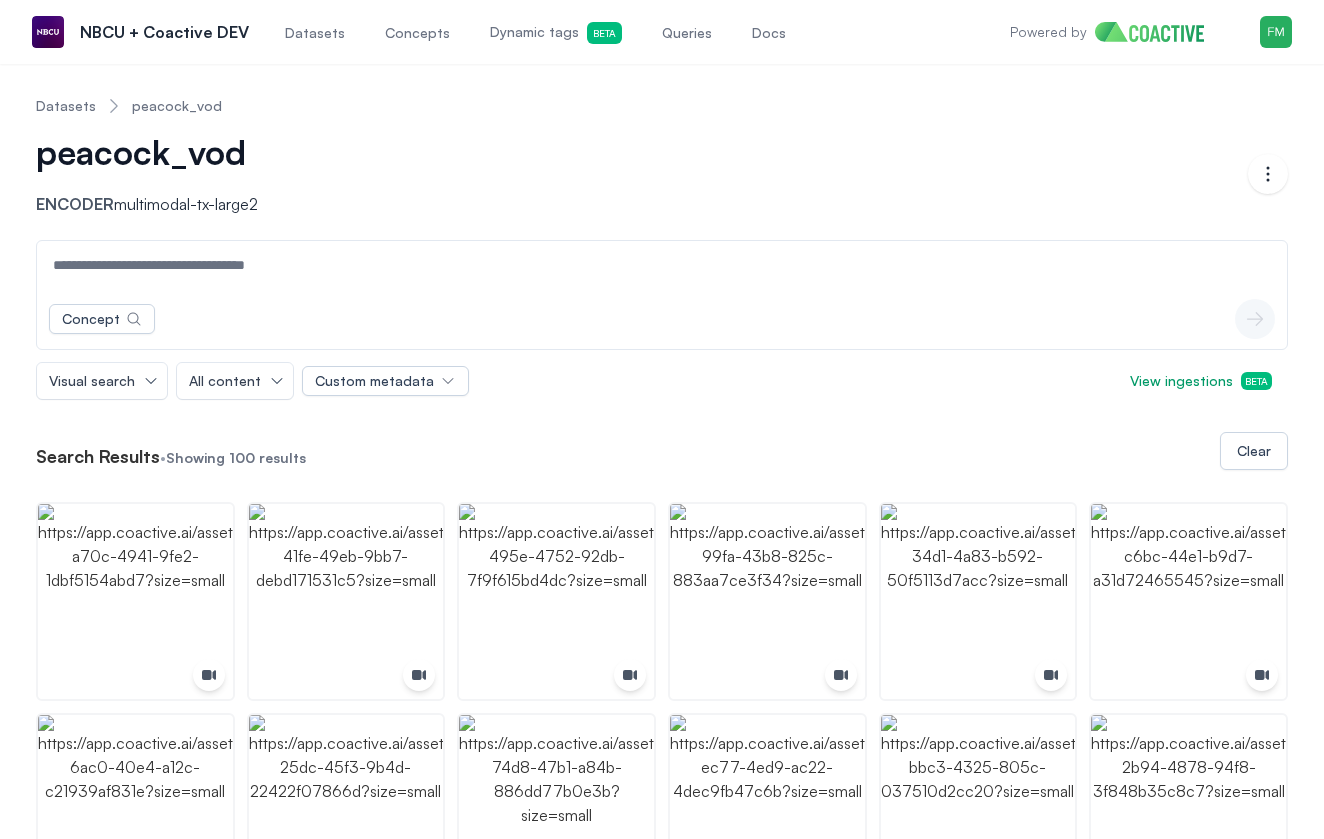 click on "Concept icon-button" at bounding box center (662, 319) 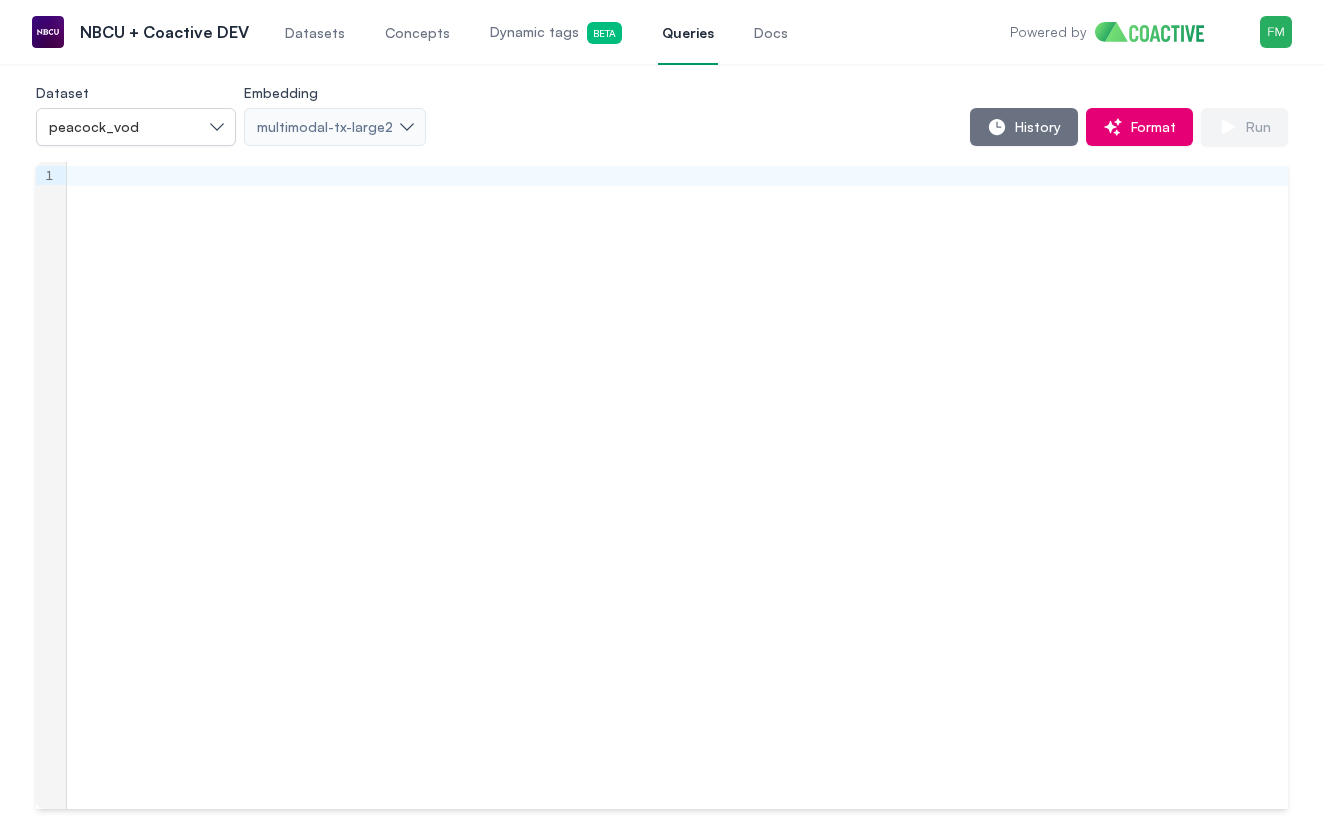 click on "Concepts" at bounding box center [417, 33] 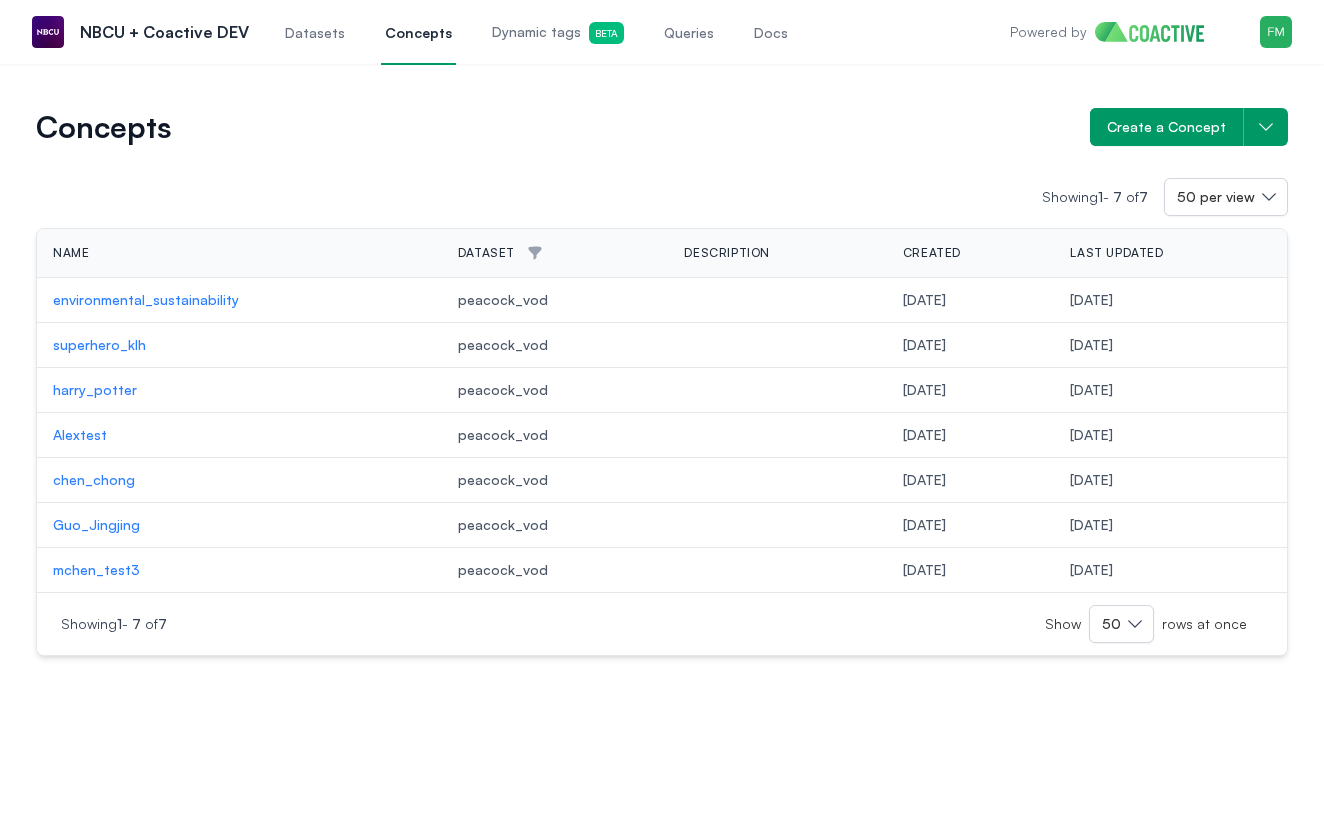 click on "environmental_sustainability" at bounding box center [239, 300] 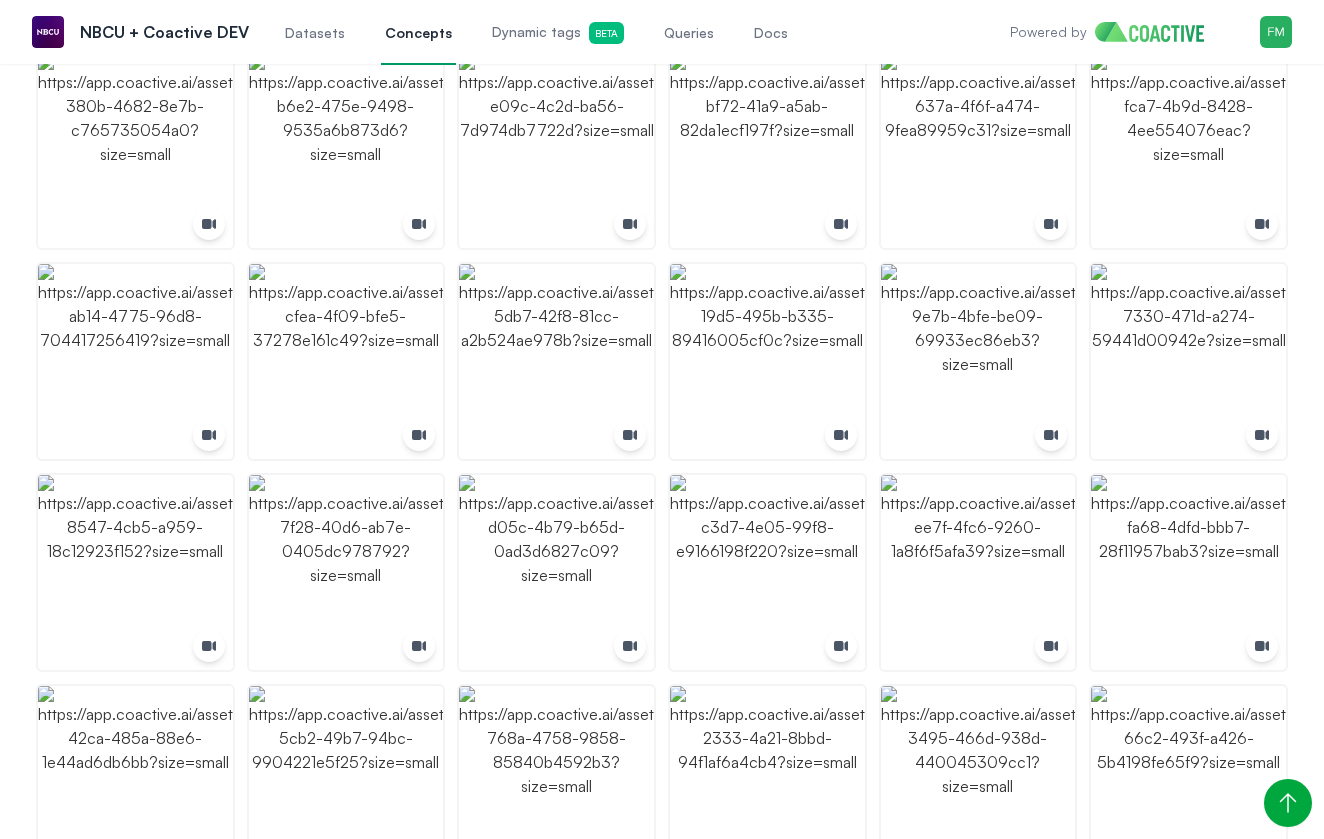 scroll, scrollTop: 1198, scrollLeft: 0, axis: vertical 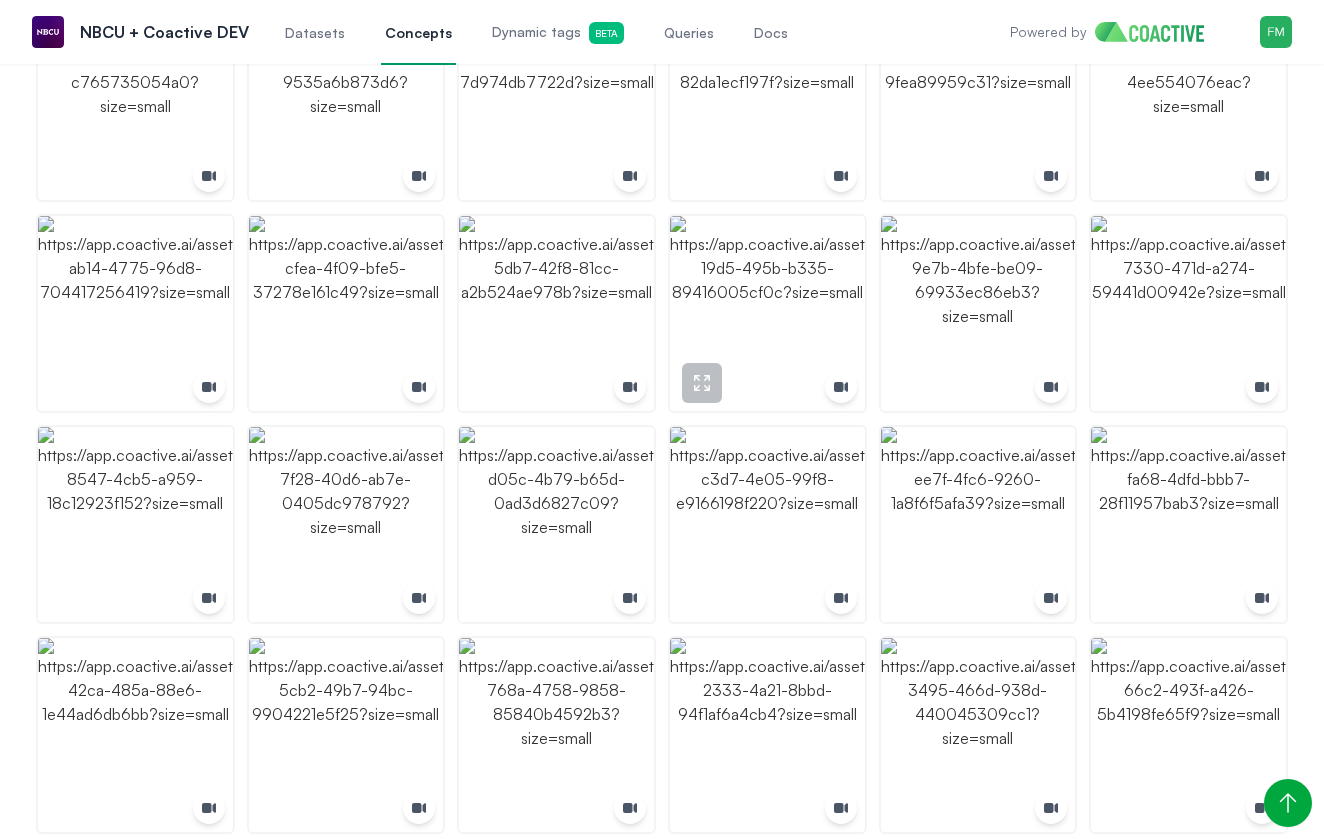 click at bounding box center [767, 313] 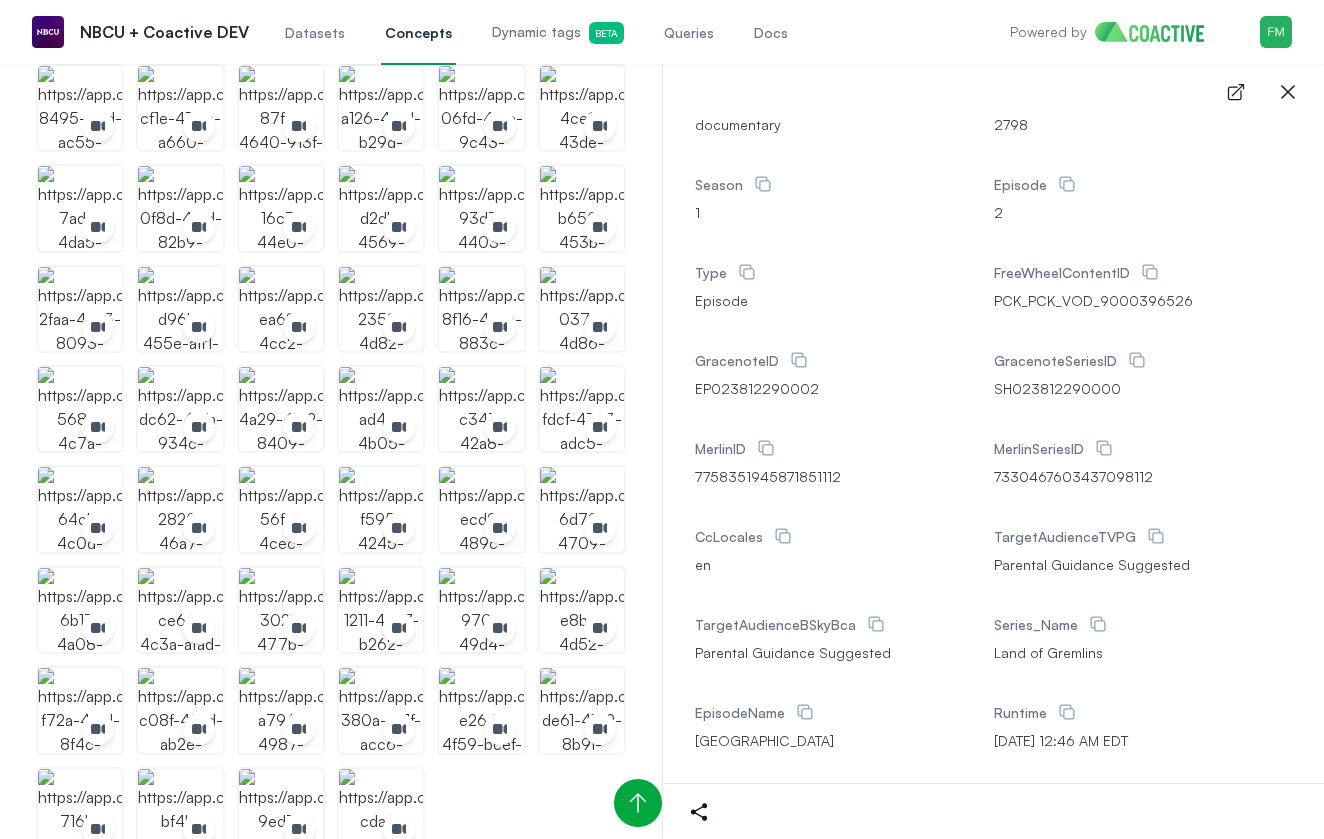 scroll, scrollTop: 1074, scrollLeft: 0, axis: vertical 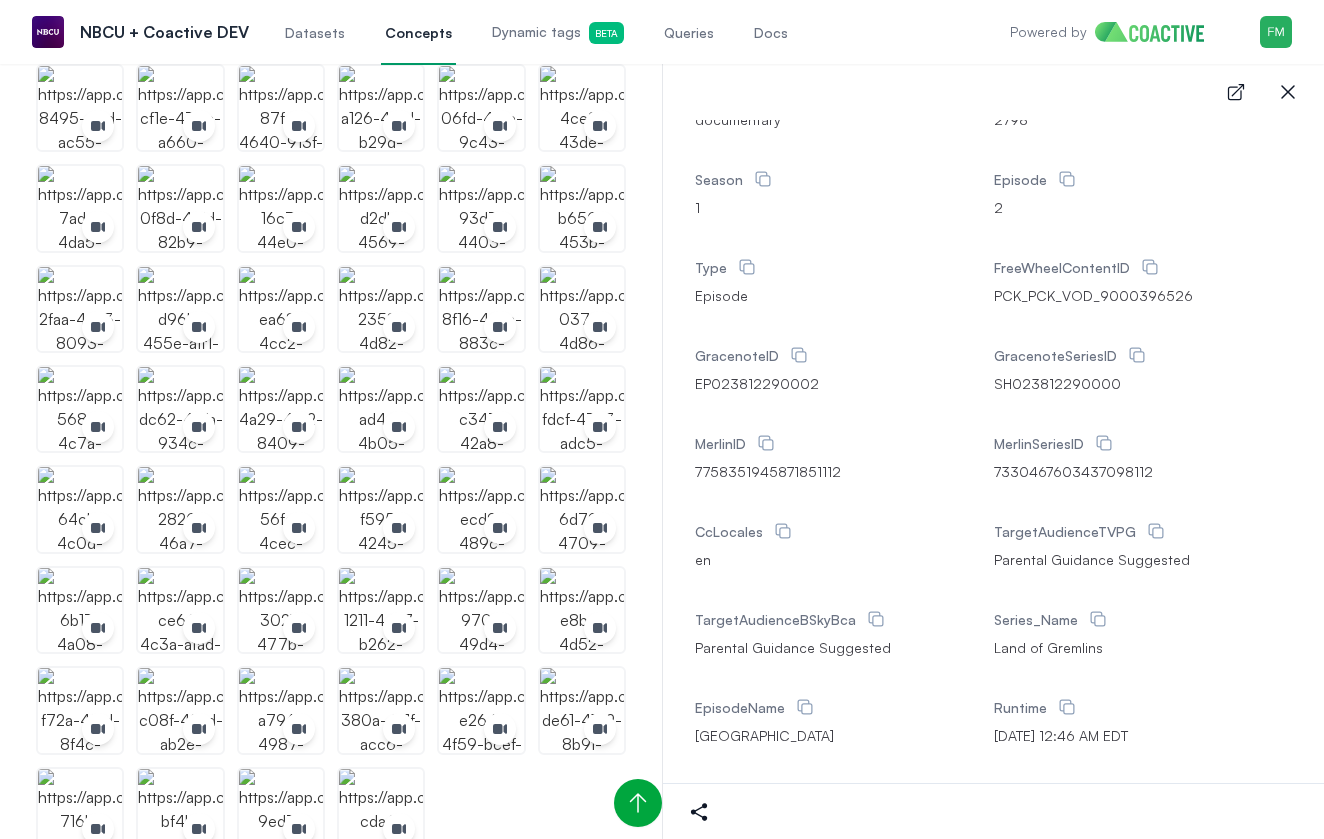 click on "Parental Guidance Suggested" at bounding box center [844, -376] 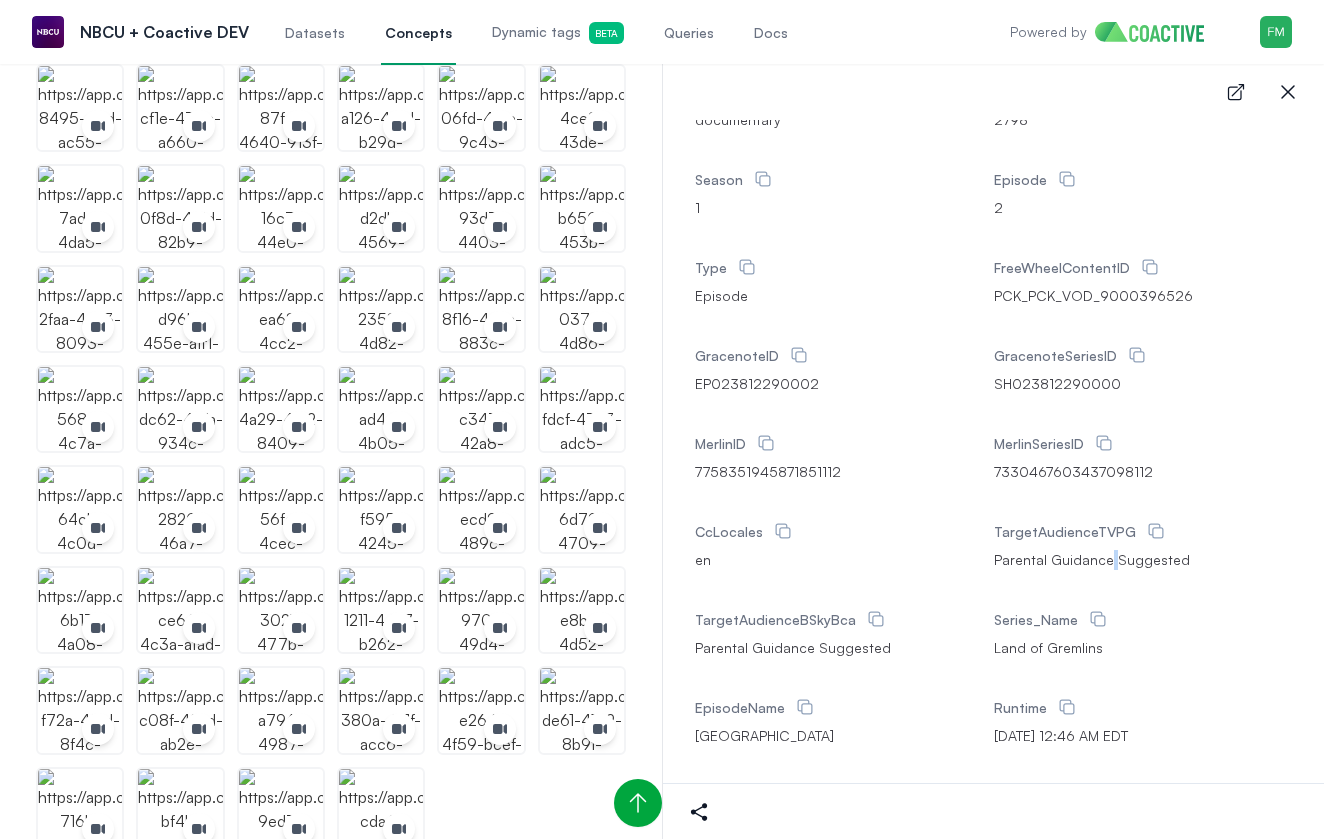 click on "Parental Guidance Suggested" at bounding box center [844, -376] 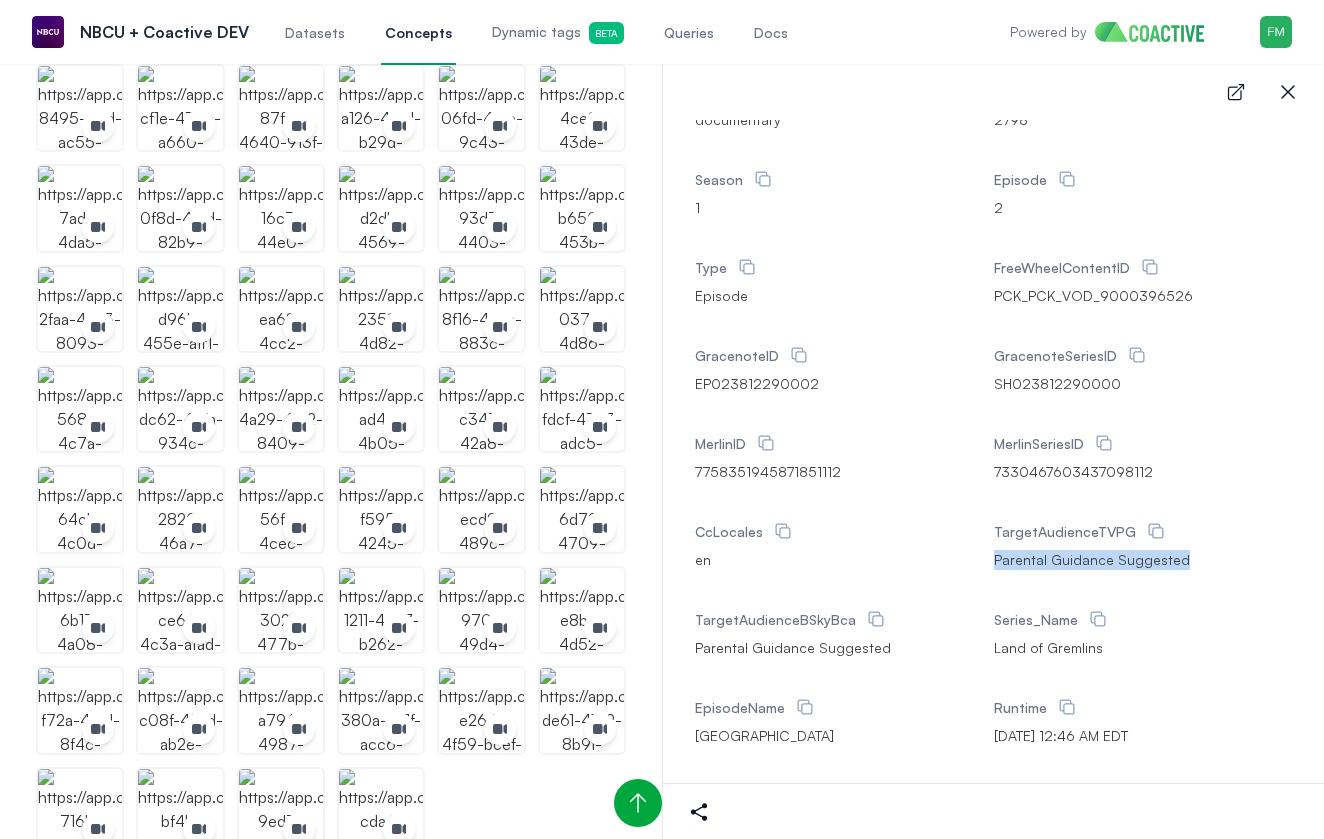 click on "Parental Guidance Suggested" at bounding box center (844, -376) 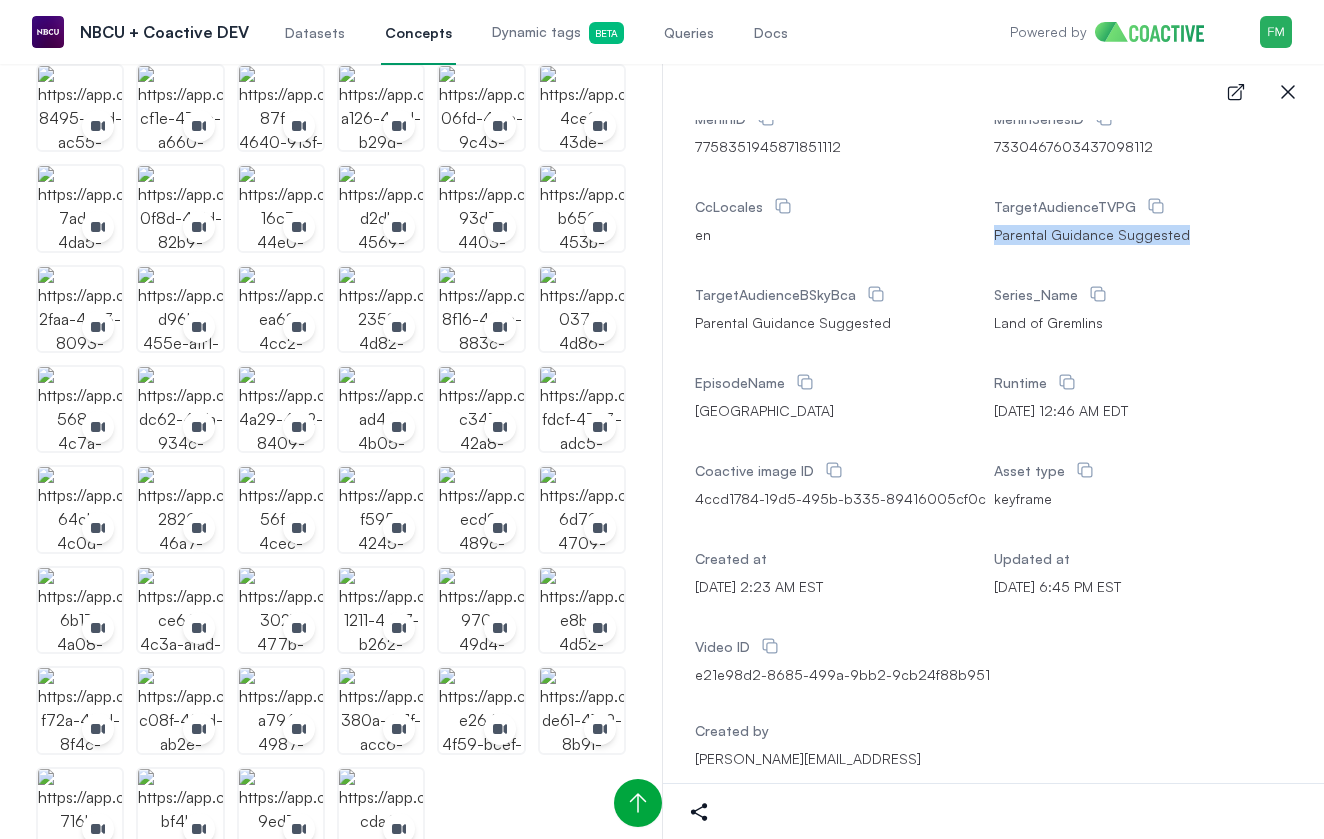 scroll, scrollTop: 1397, scrollLeft: 0, axis: vertical 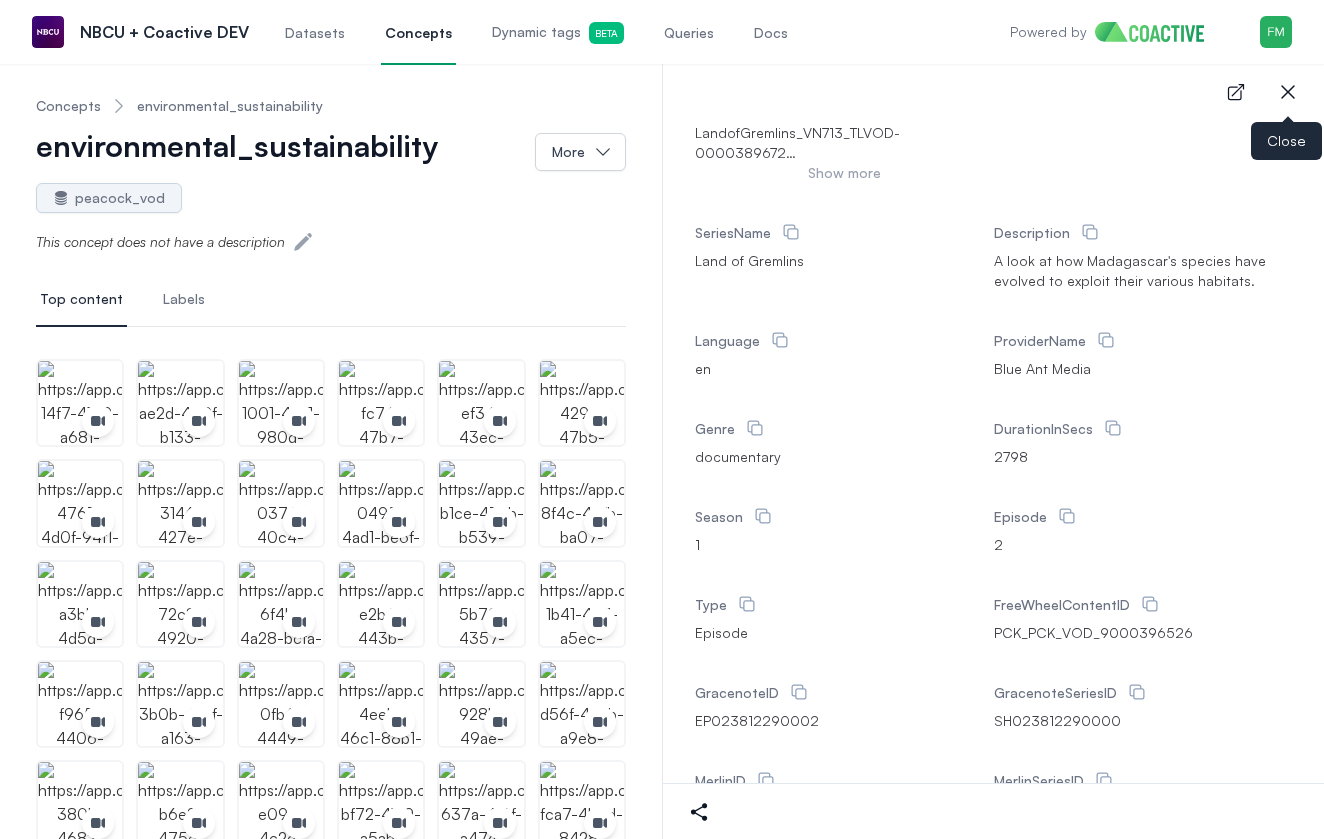 click on "close-sidebar" at bounding box center [1288, 92] 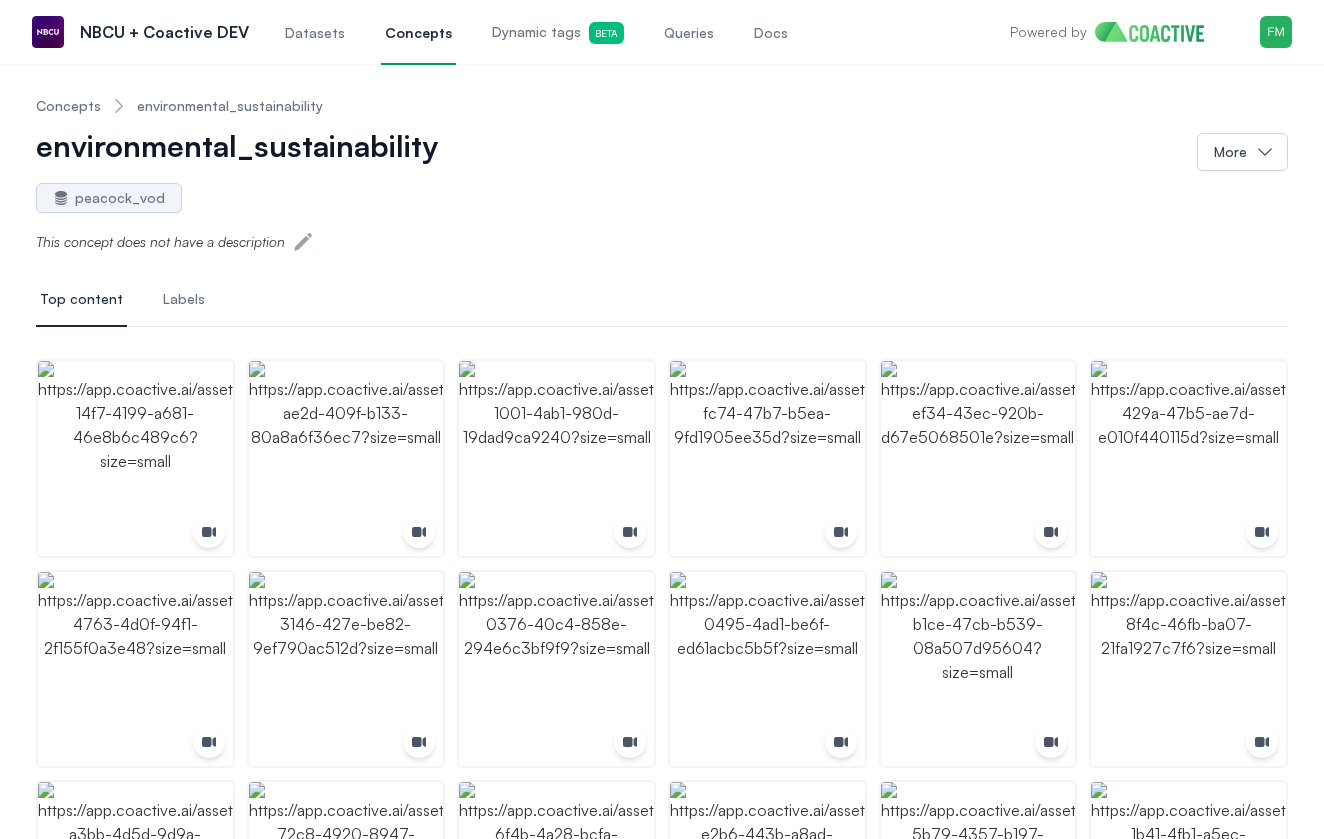 scroll, scrollTop: 0, scrollLeft: 0, axis: both 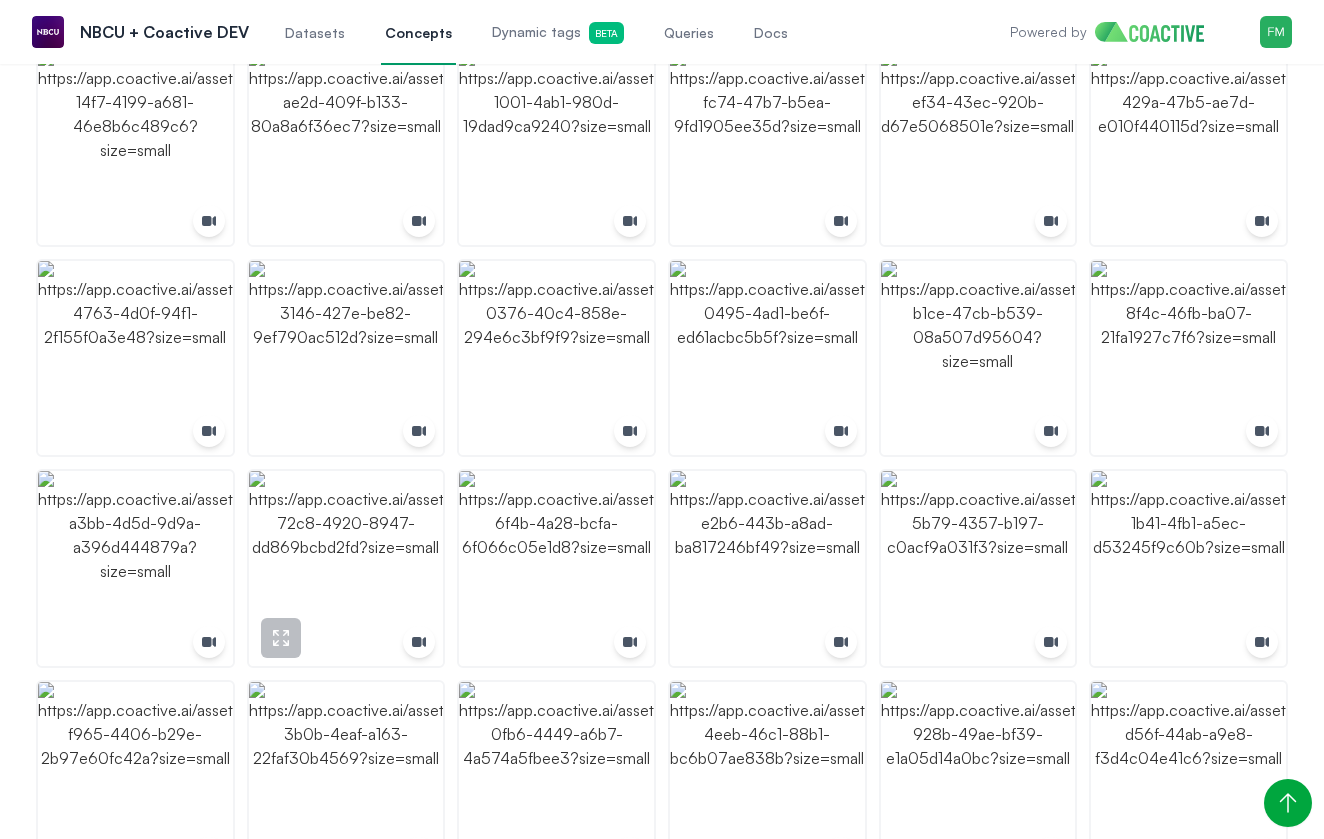 click at bounding box center (346, 568) 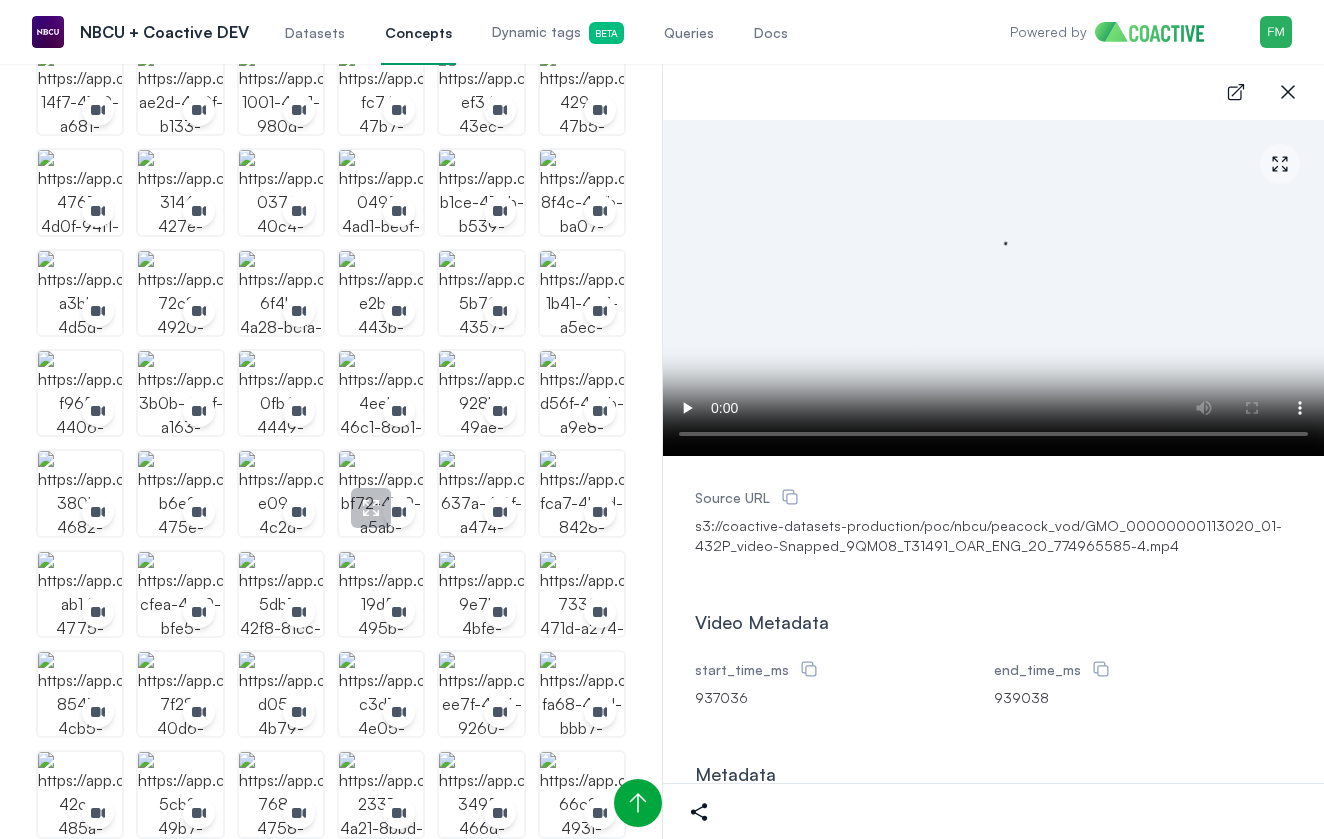 scroll, scrollTop: -1, scrollLeft: 0, axis: vertical 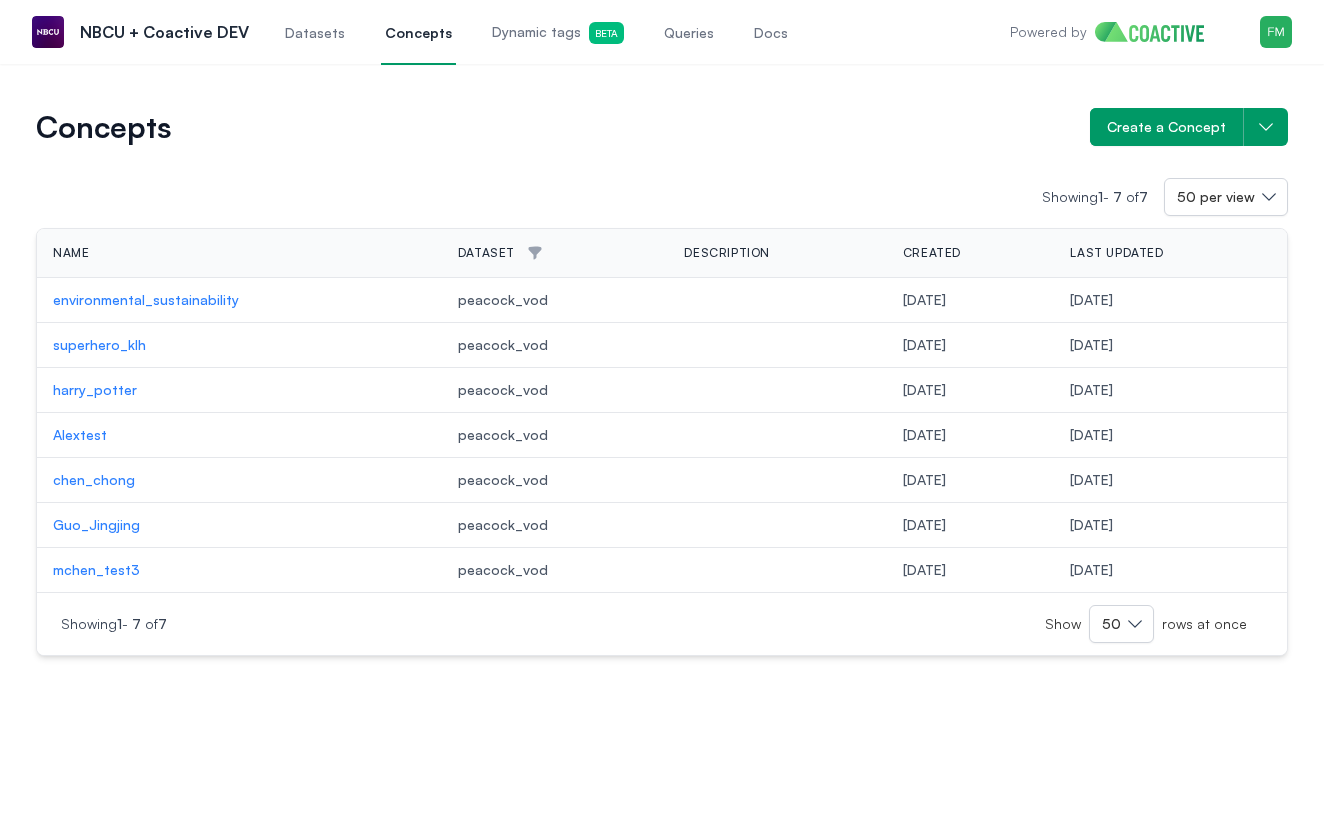 click on "harry_potter" at bounding box center [239, 390] 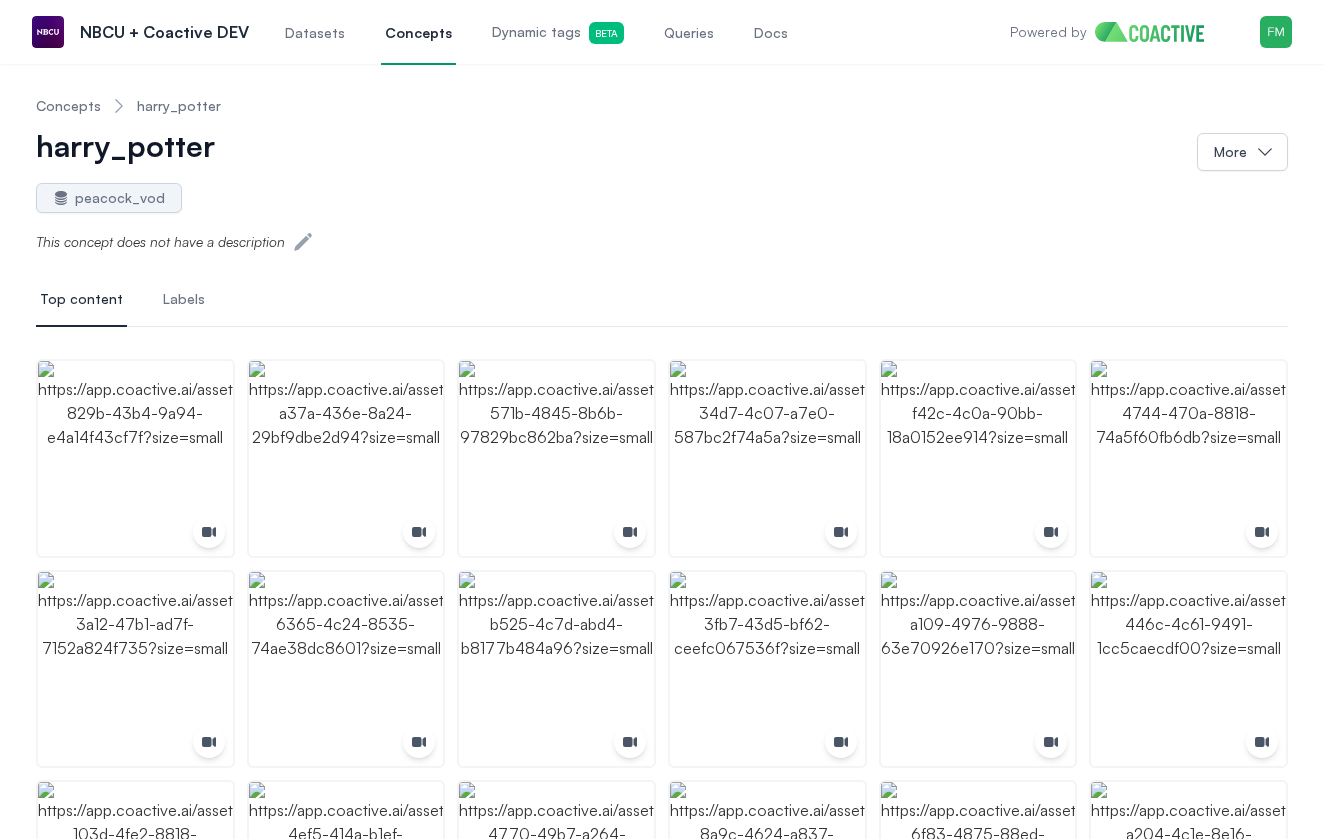 scroll, scrollTop: 0, scrollLeft: 0, axis: both 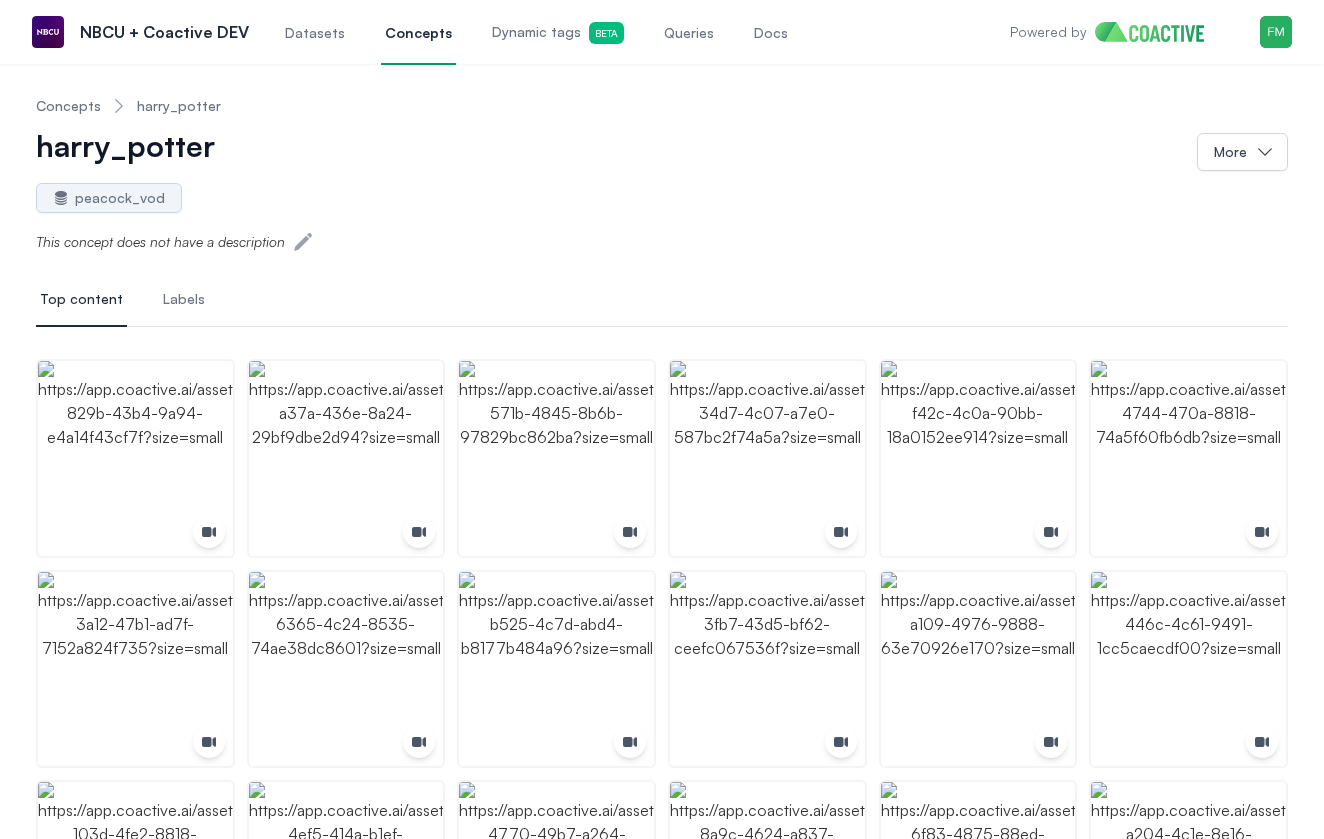 click on "Datasets" at bounding box center (315, 33) 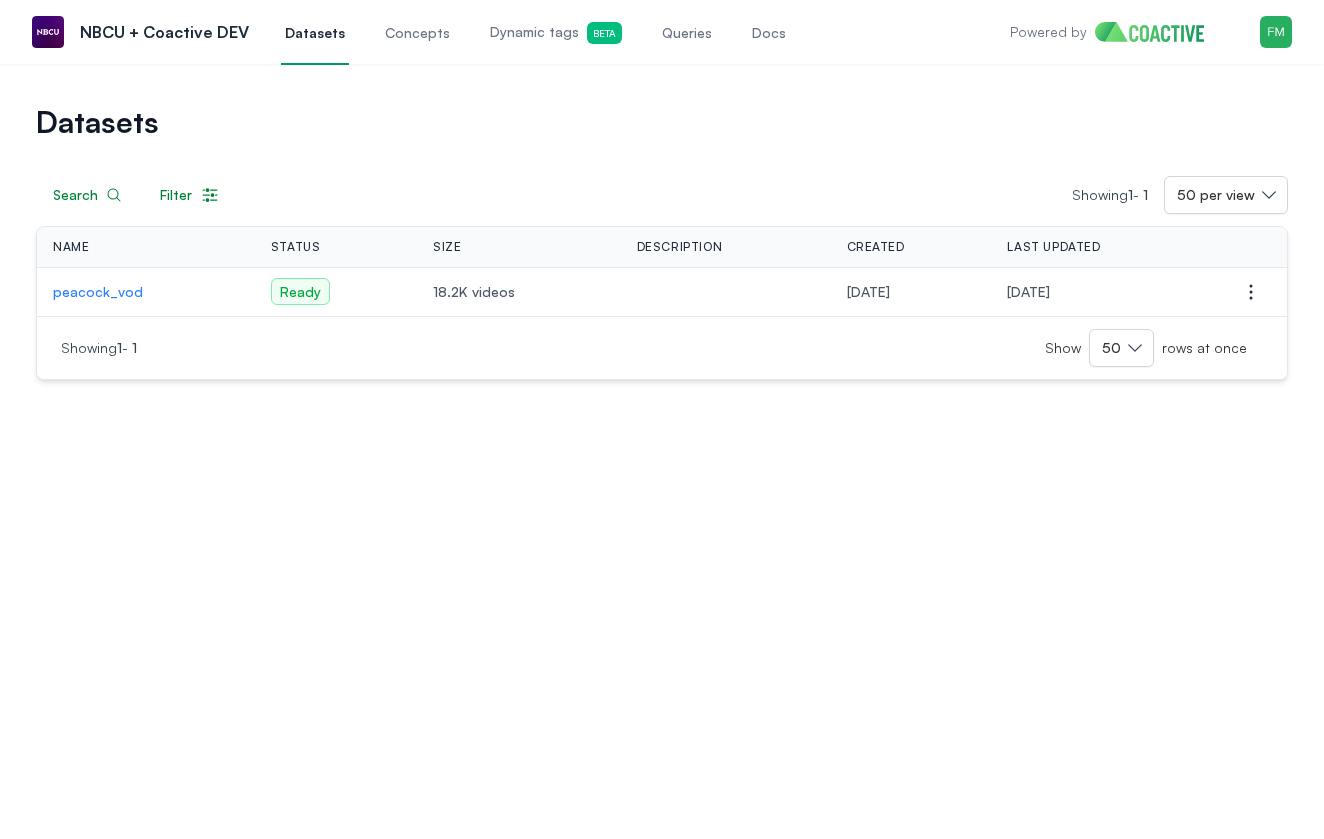 click on "peacock_vod" at bounding box center (146, 292) 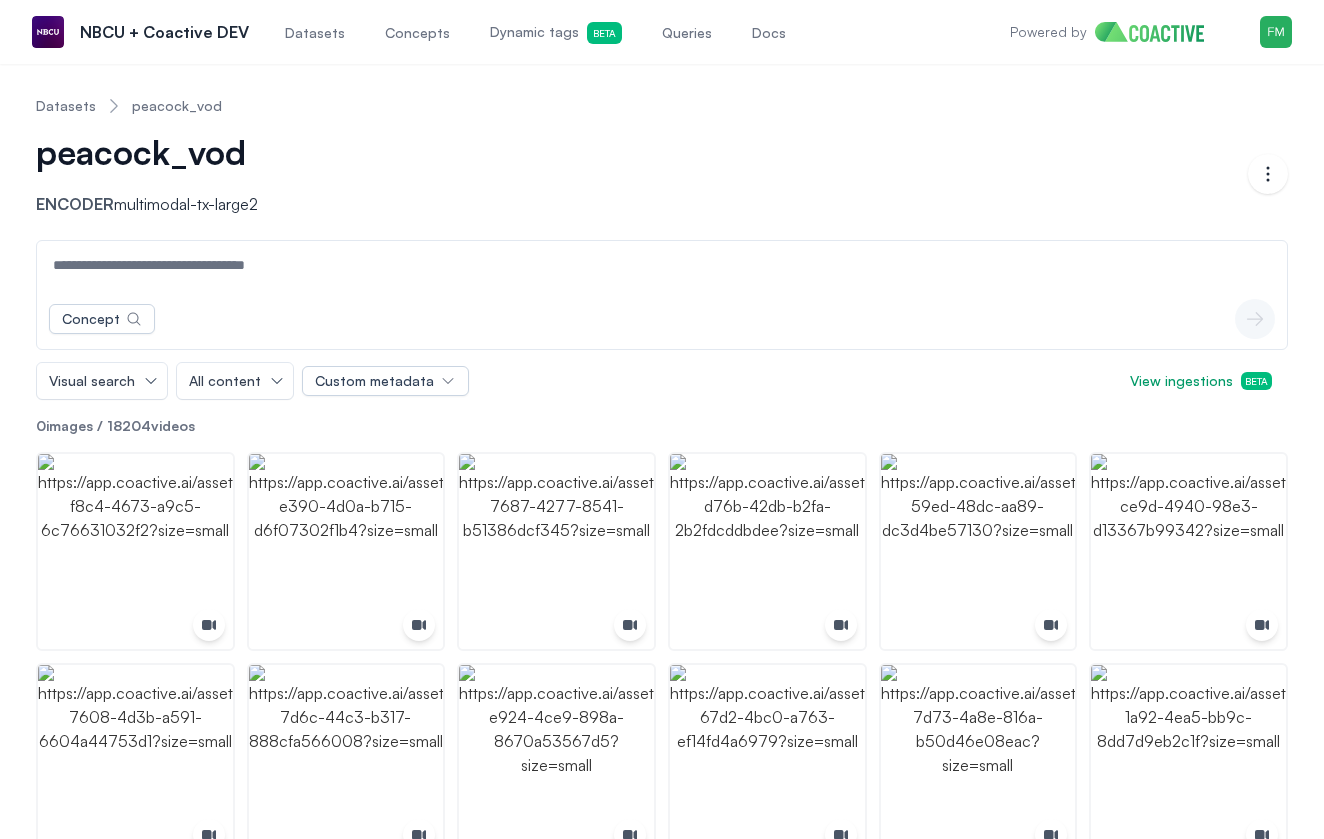 click at bounding box center (662, 265) 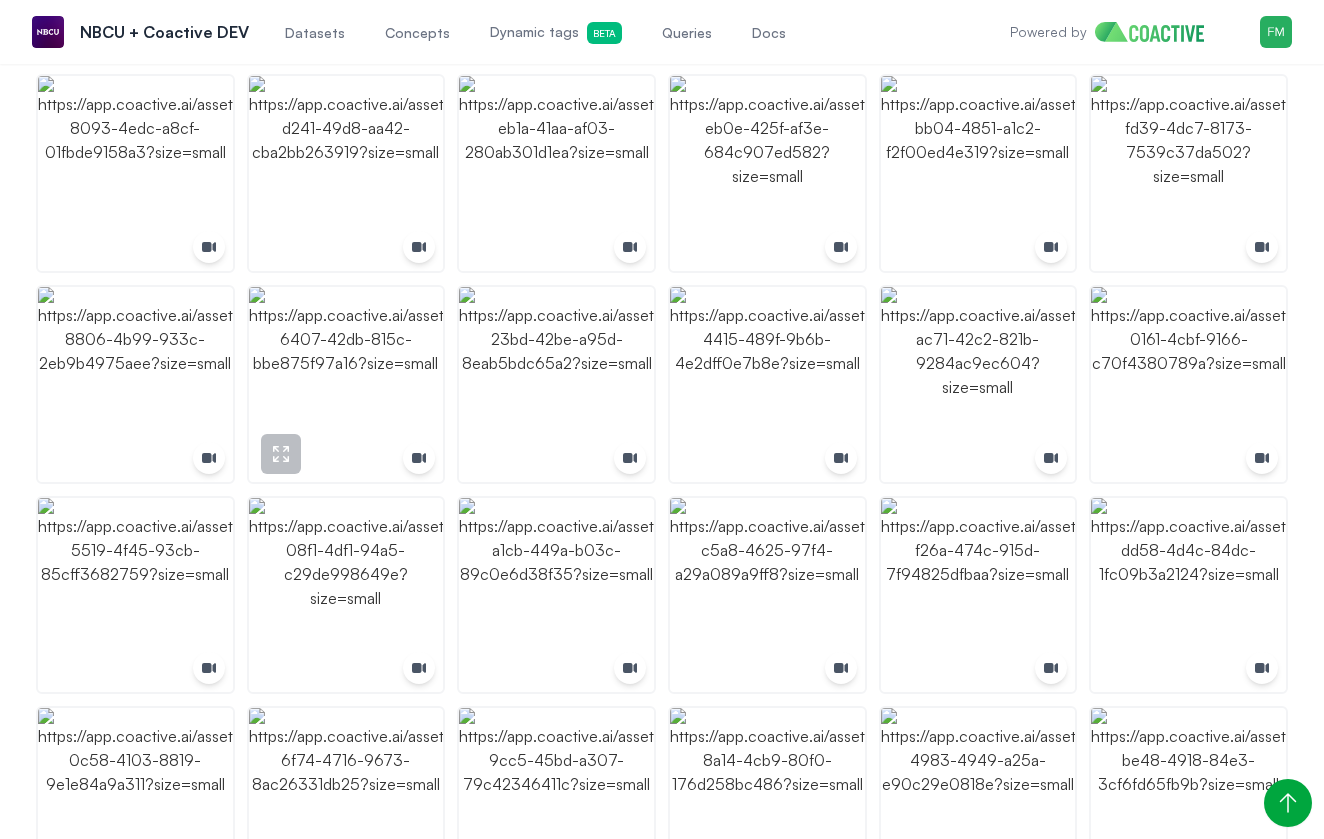 scroll, scrollTop: 895, scrollLeft: 0, axis: vertical 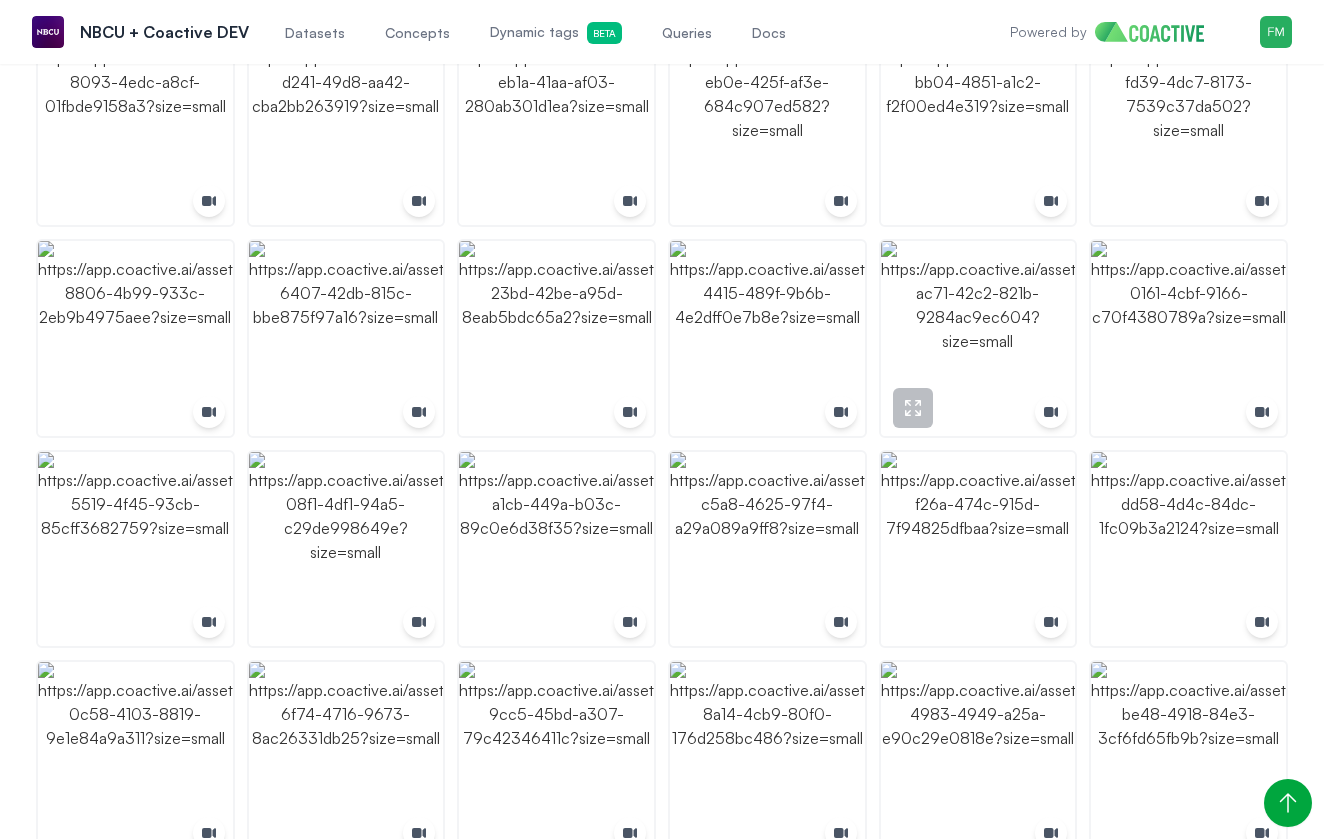 click at bounding box center (978, 338) 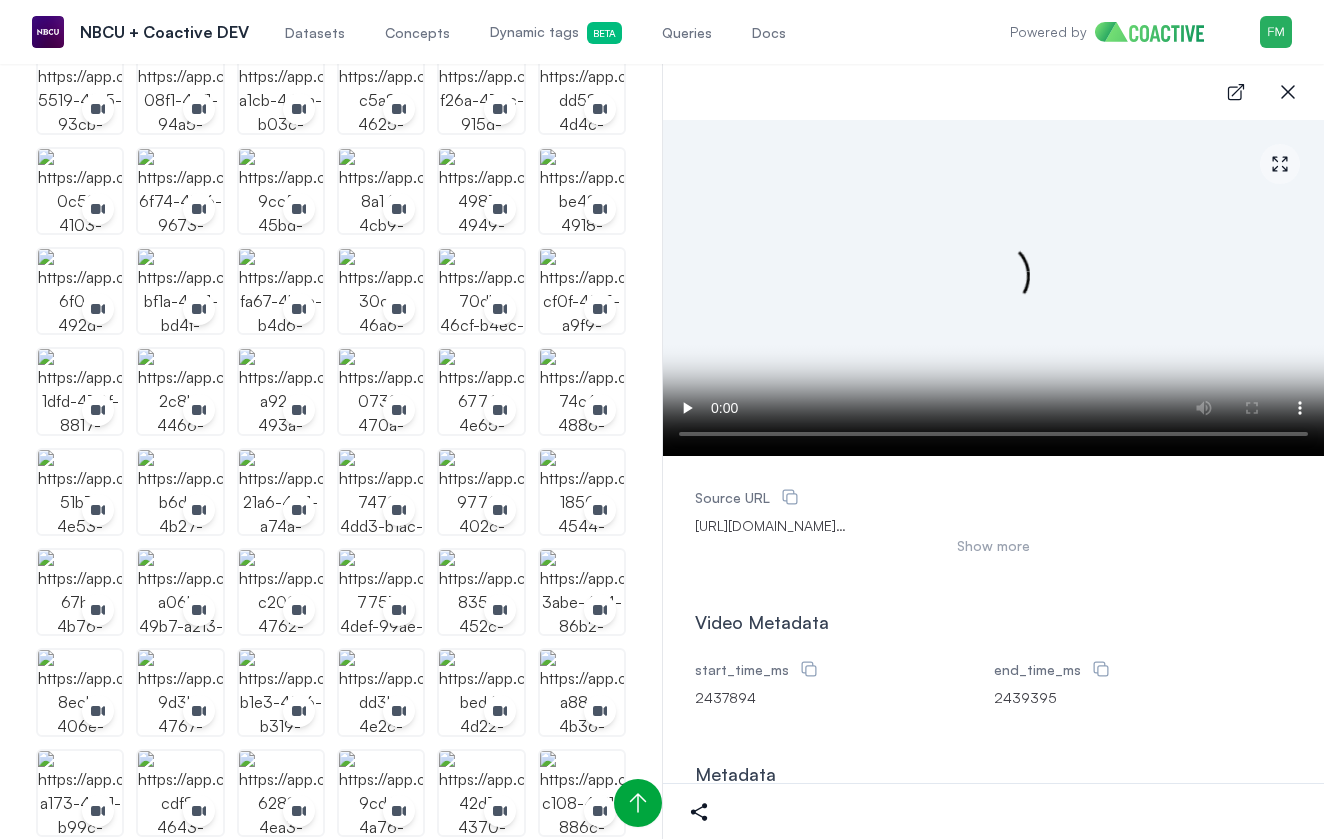 scroll, scrollTop: 0, scrollLeft: 0, axis: both 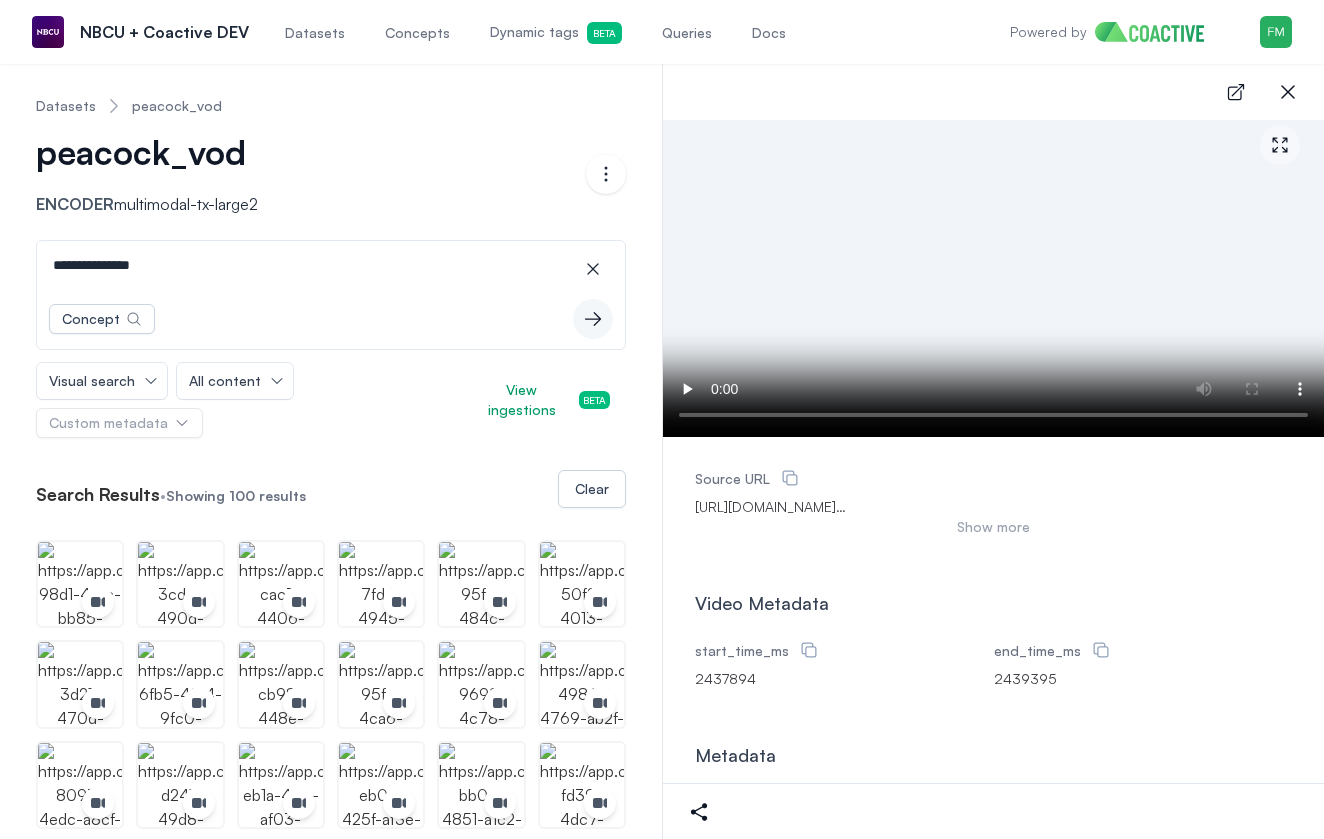 click at bounding box center (481, 684) 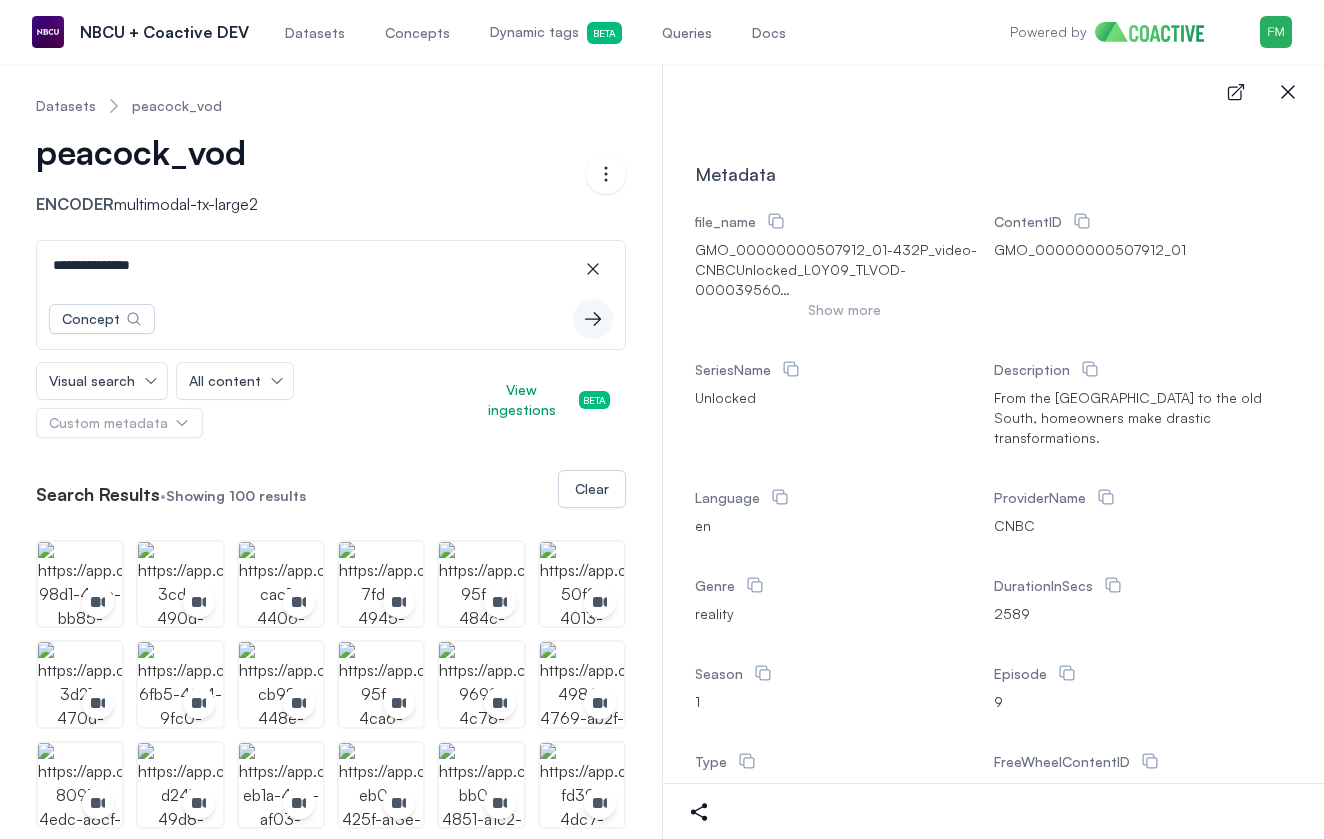 scroll, scrollTop: 644, scrollLeft: 0, axis: vertical 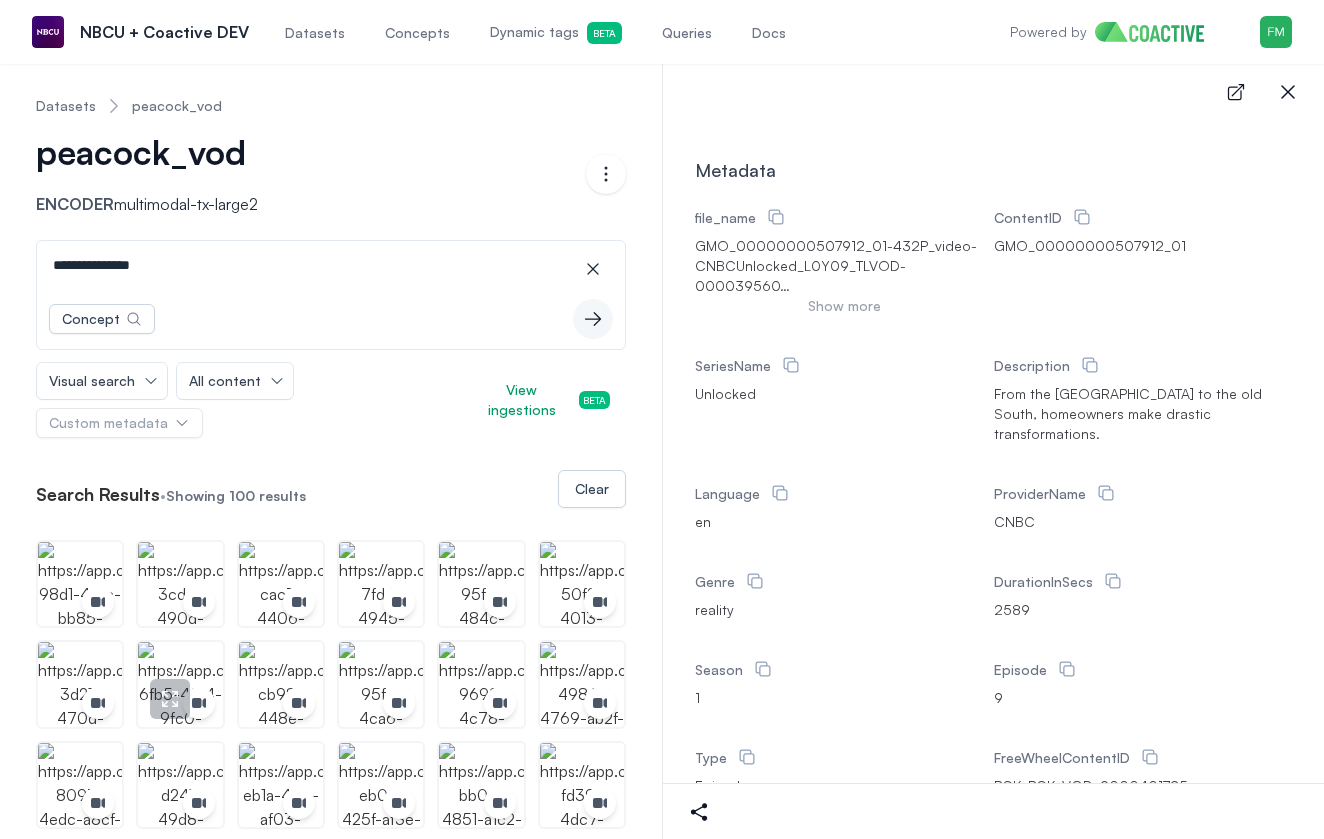 click at bounding box center [180, 684] 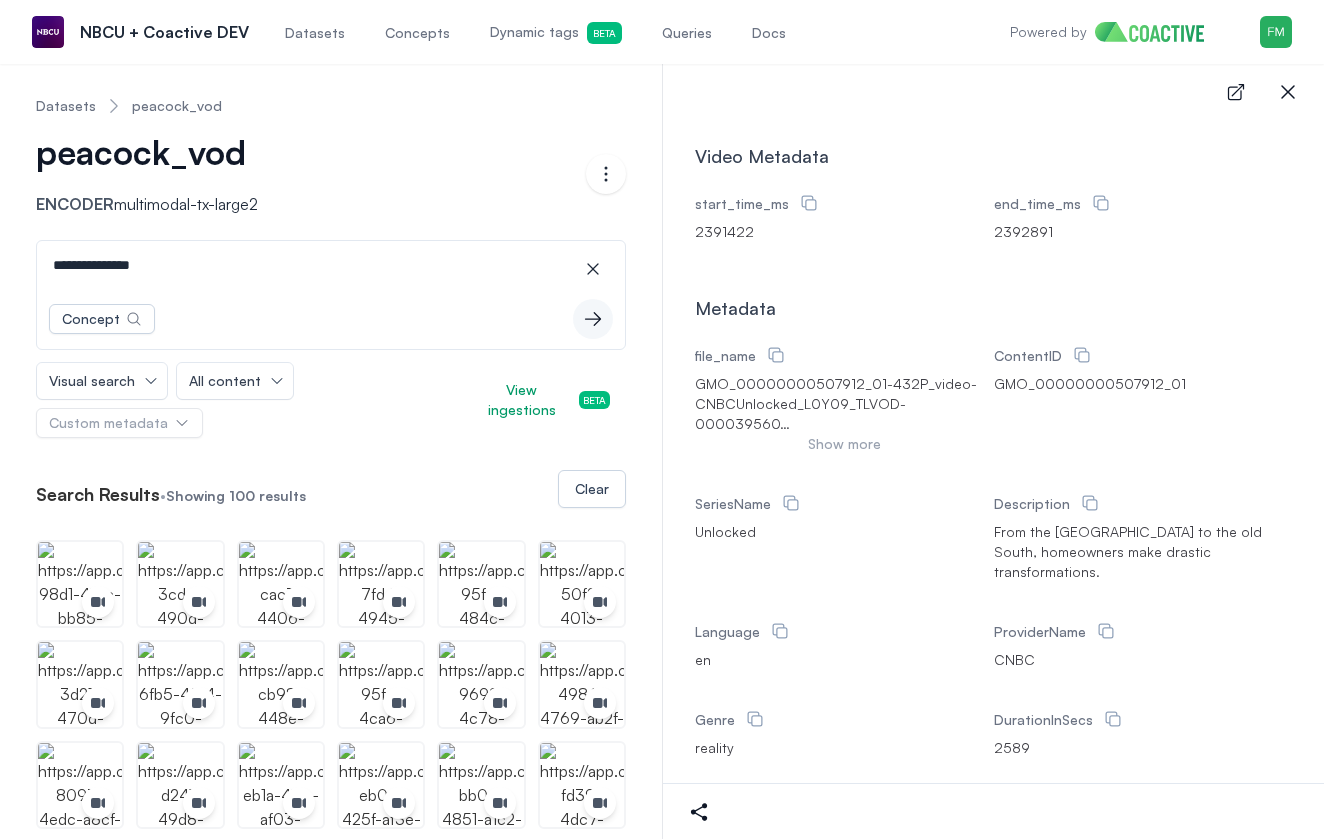 scroll, scrollTop: 525, scrollLeft: 0, axis: vertical 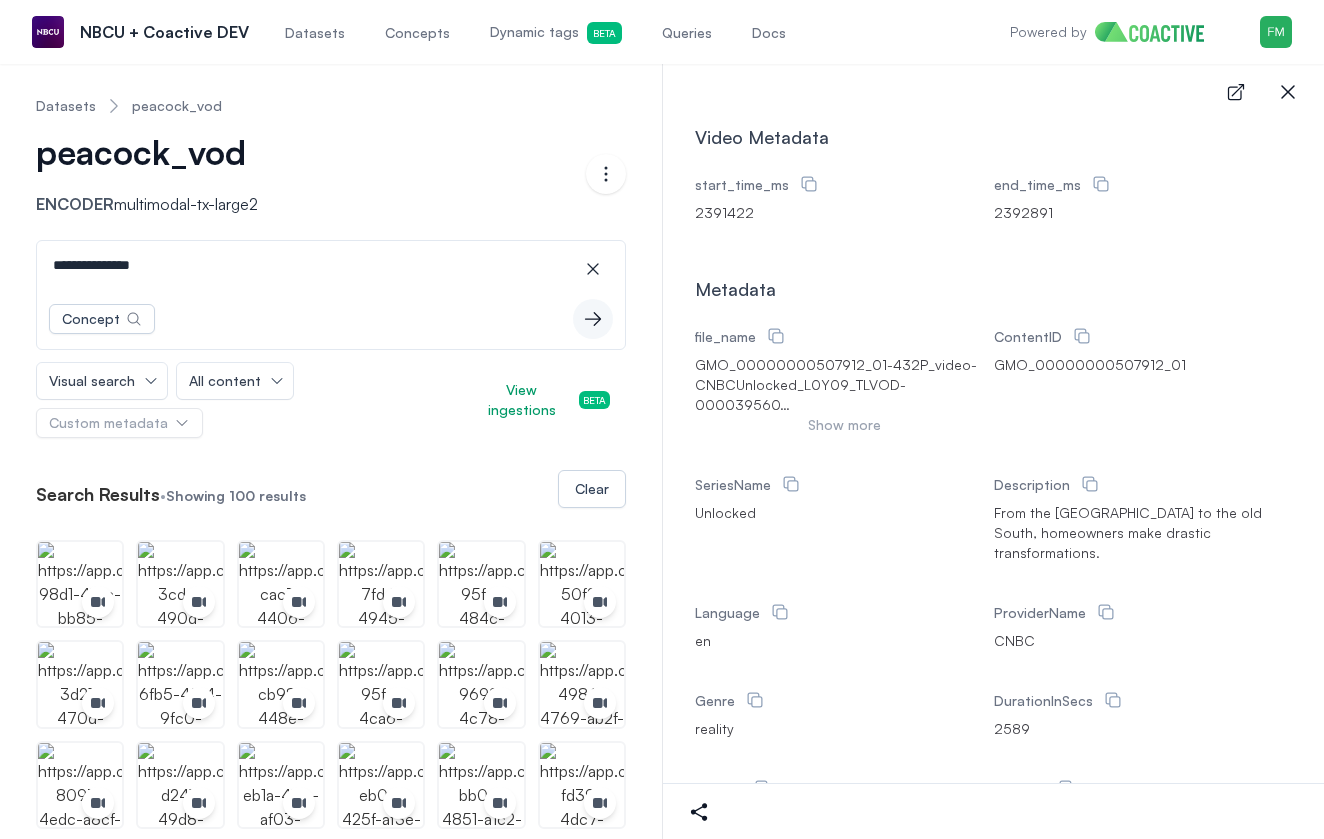 click on "Concept icon-button" at bounding box center (331, 319) 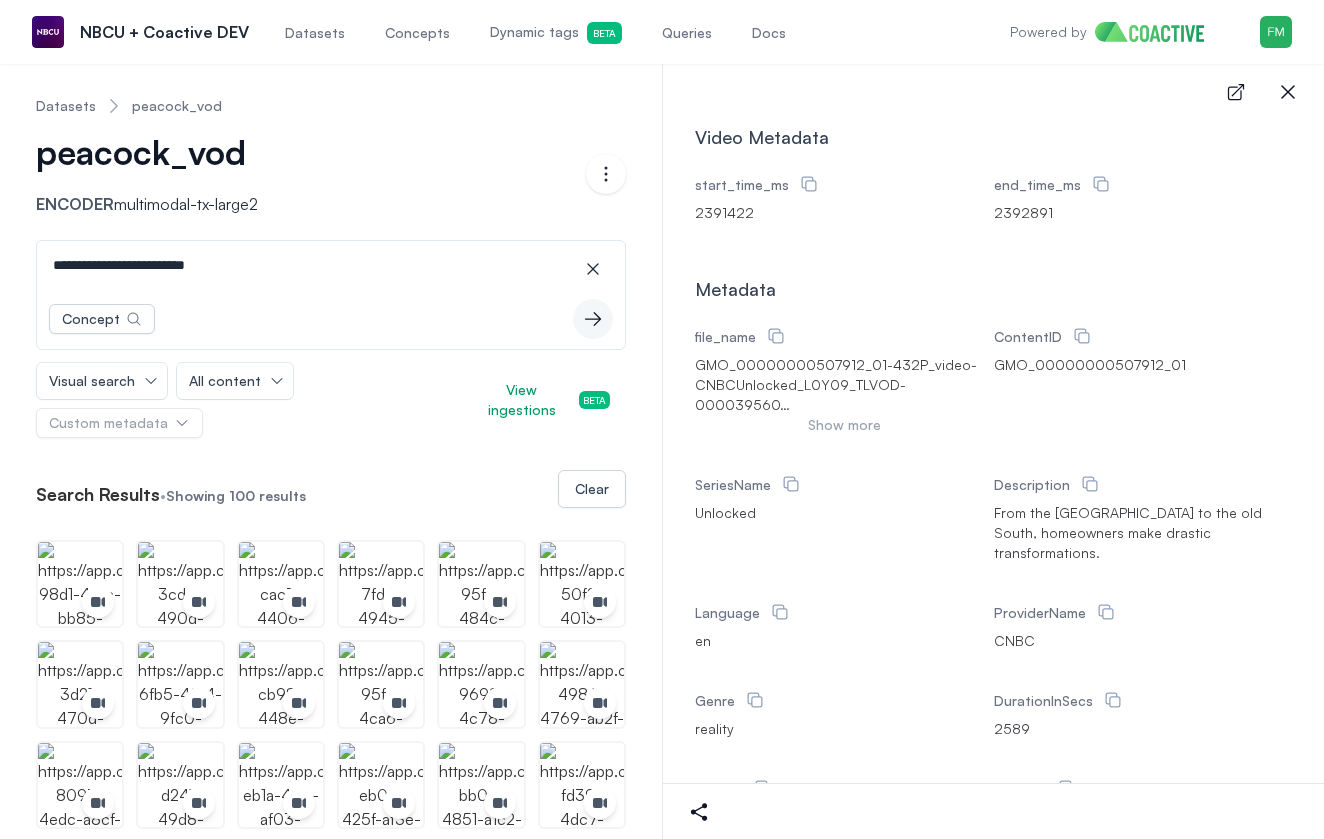 click on "**********" at bounding box center [331, 265] 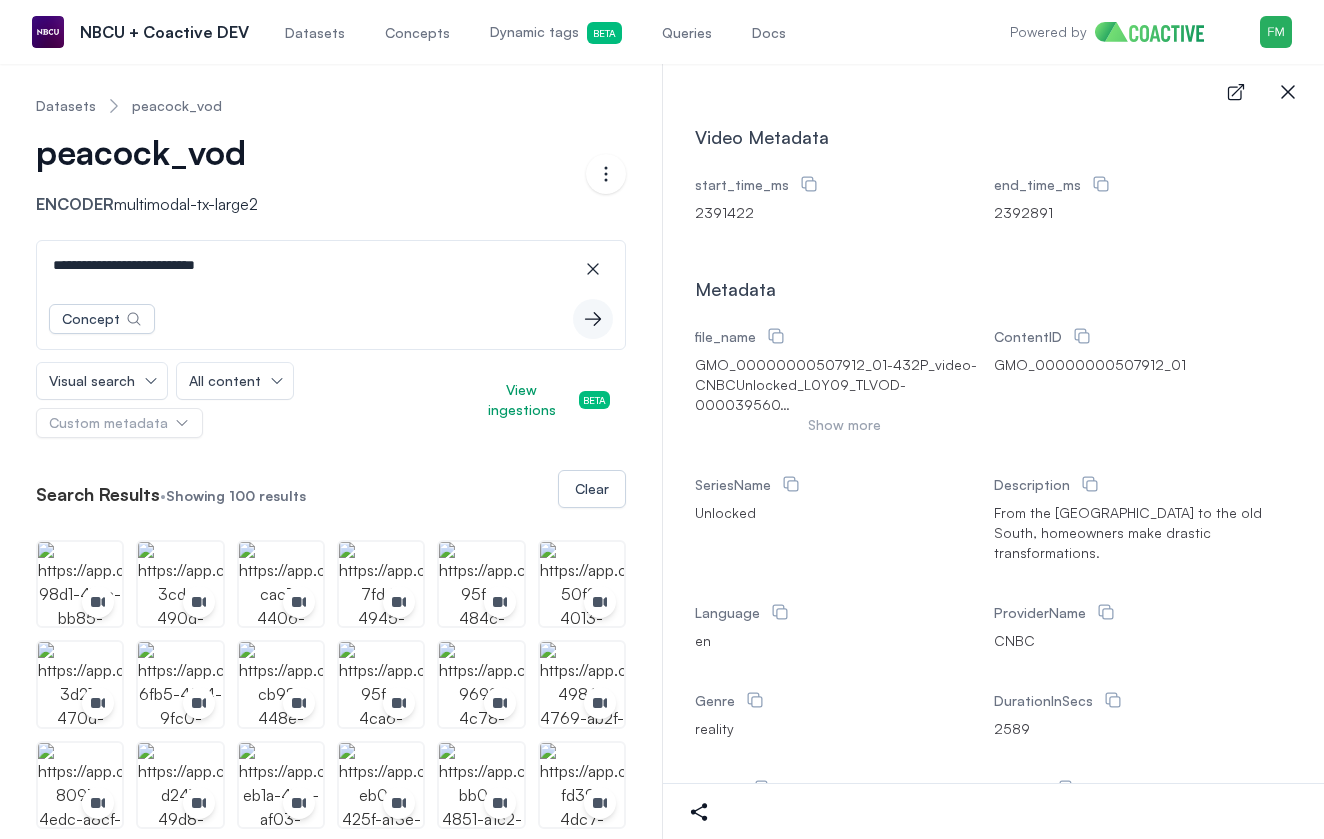 type on "**********" 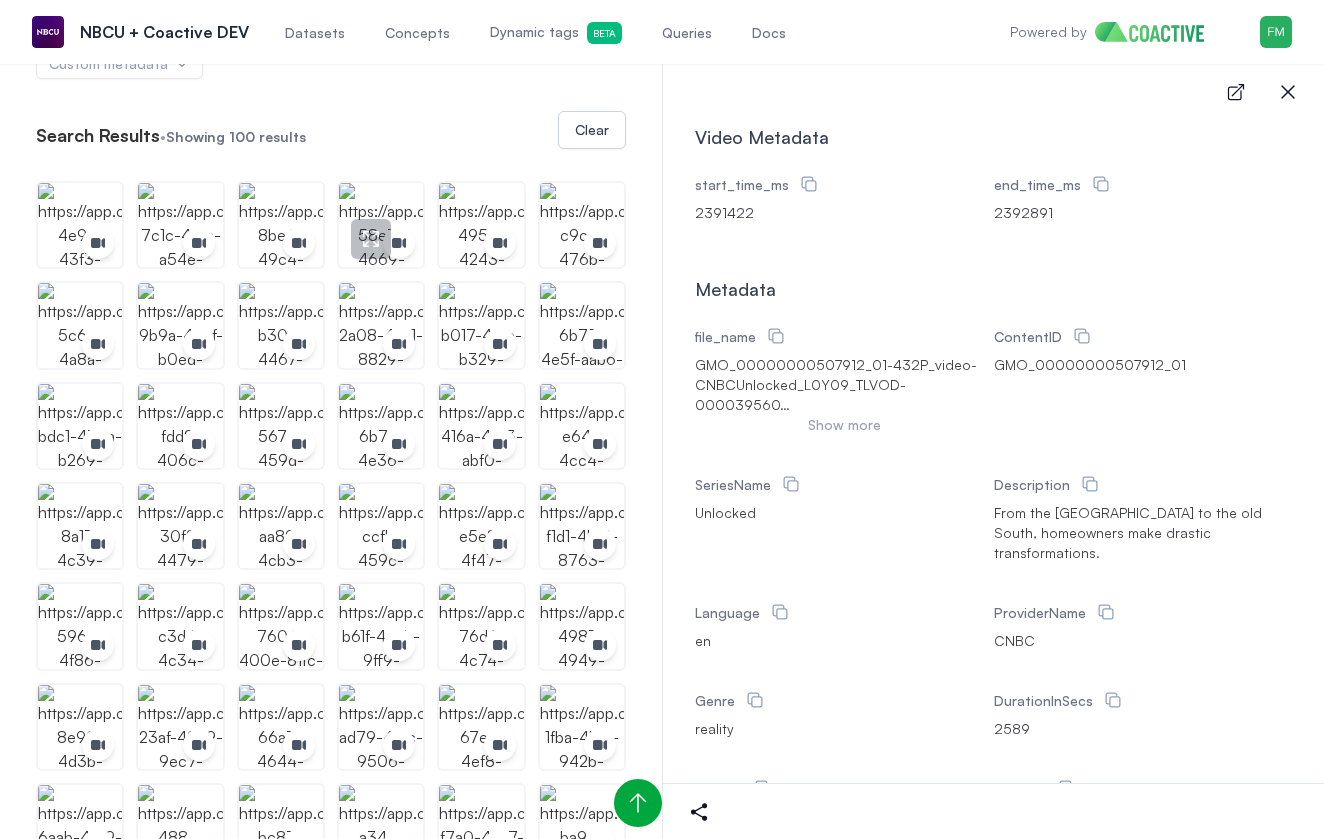 scroll, scrollTop: 411, scrollLeft: 0, axis: vertical 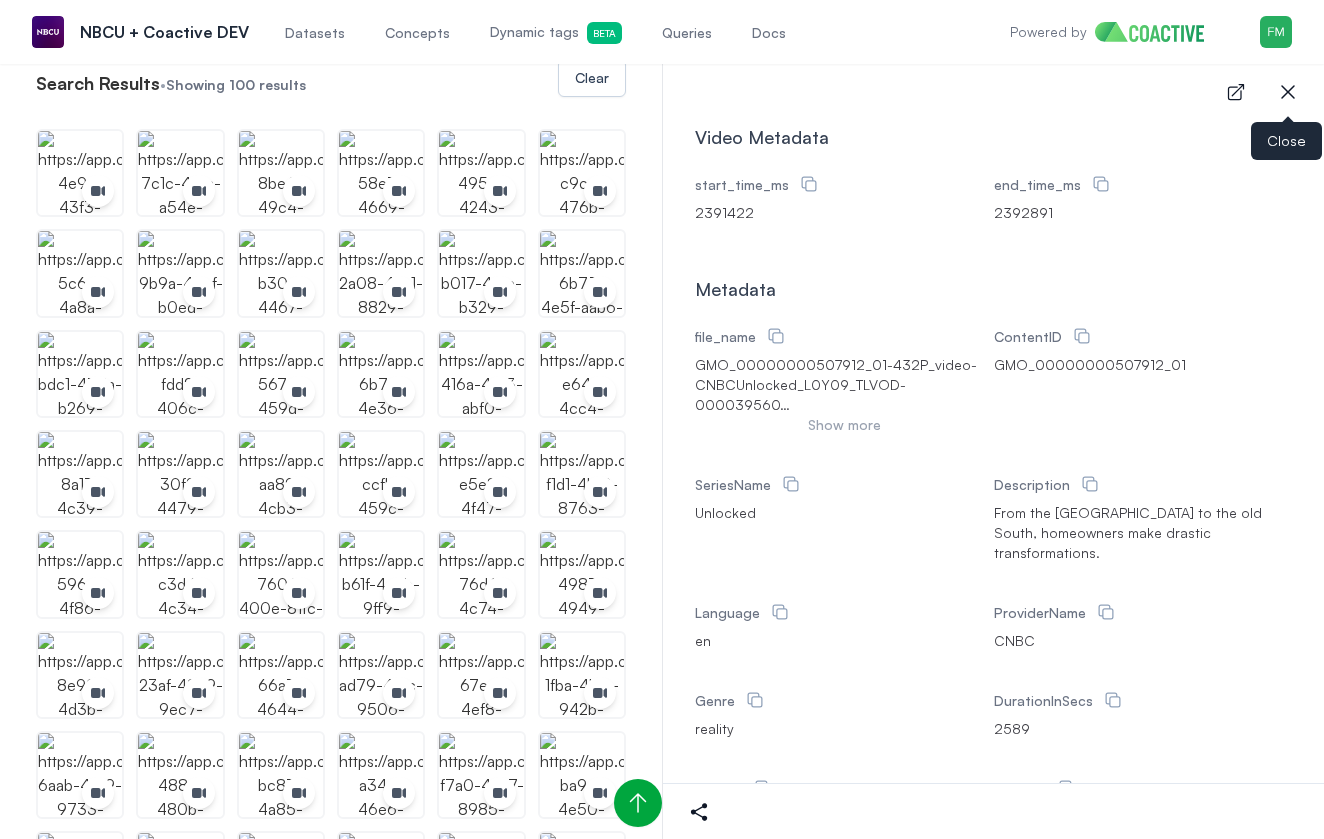 click on "close-sidebar" at bounding box center (1288, 92) 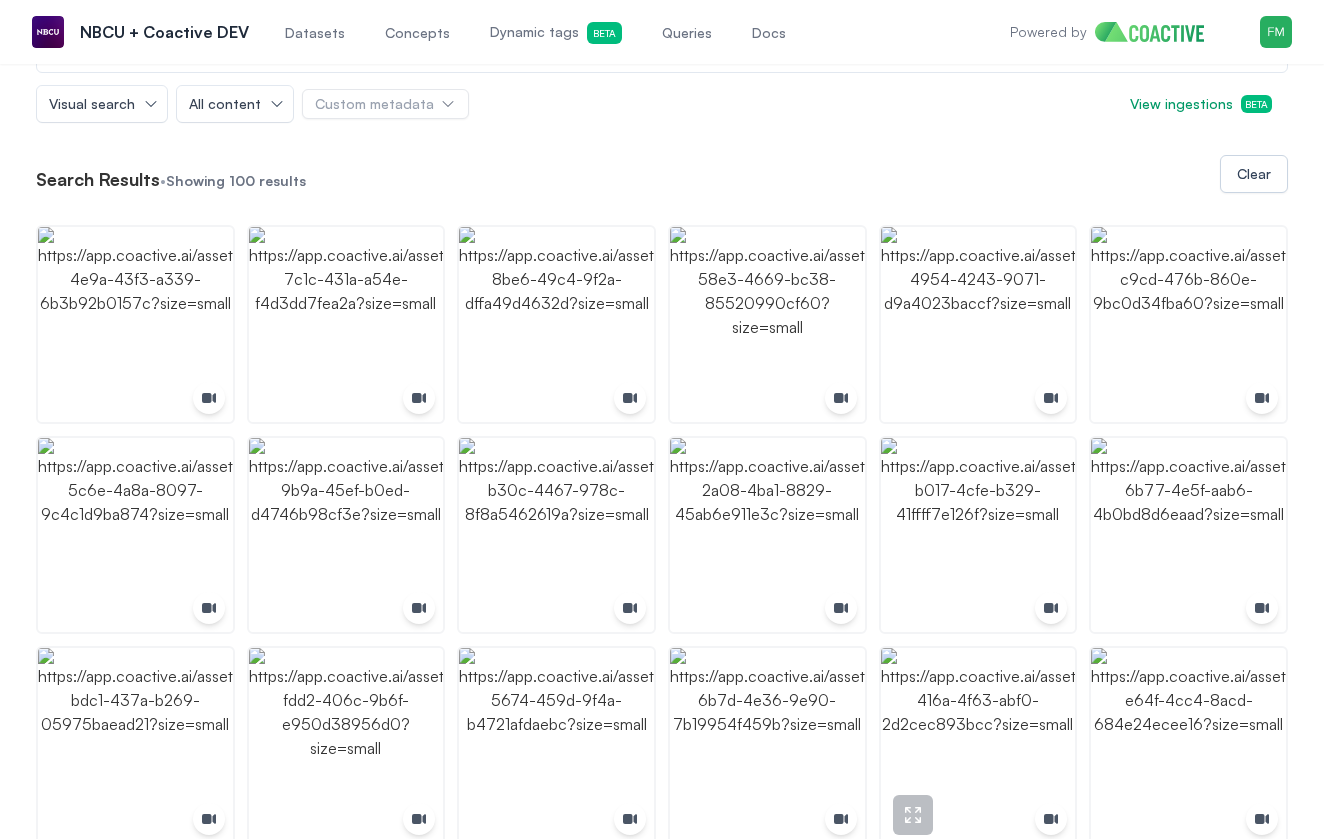 scroll, scrollTop: 207, scrollLeft: 0, axis: vertical 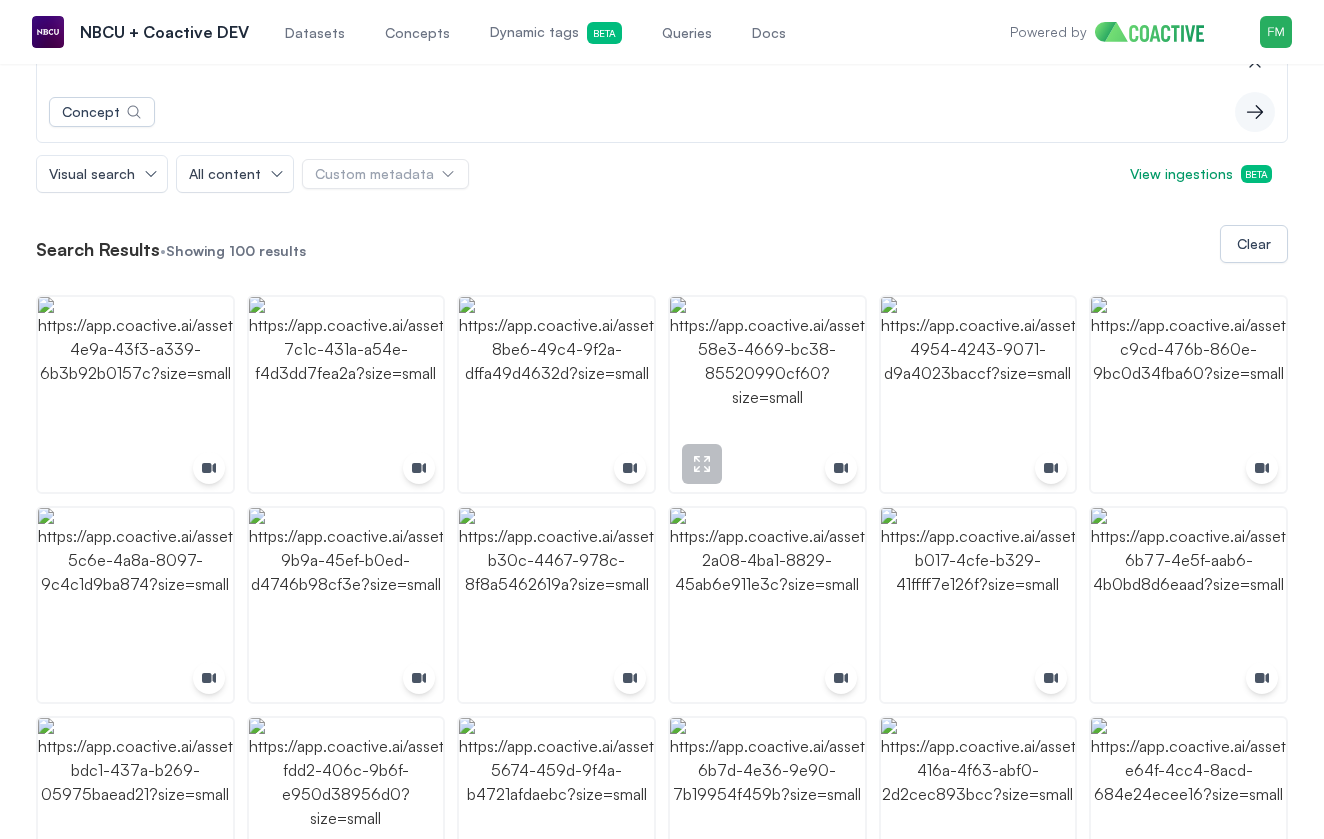 click at bounding box center [767, 394] 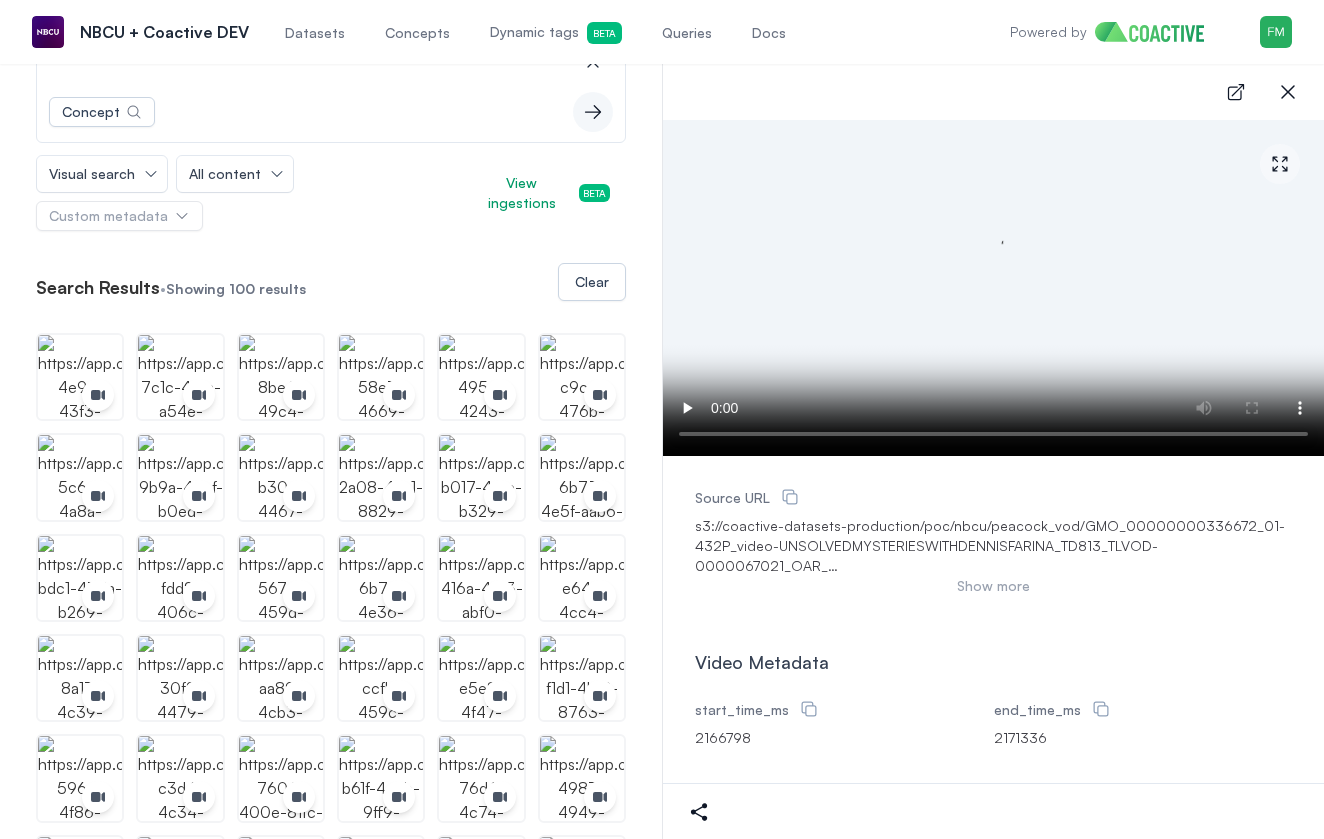 scroll, scrollTop: 0, scrollLeft: 0, axis: both 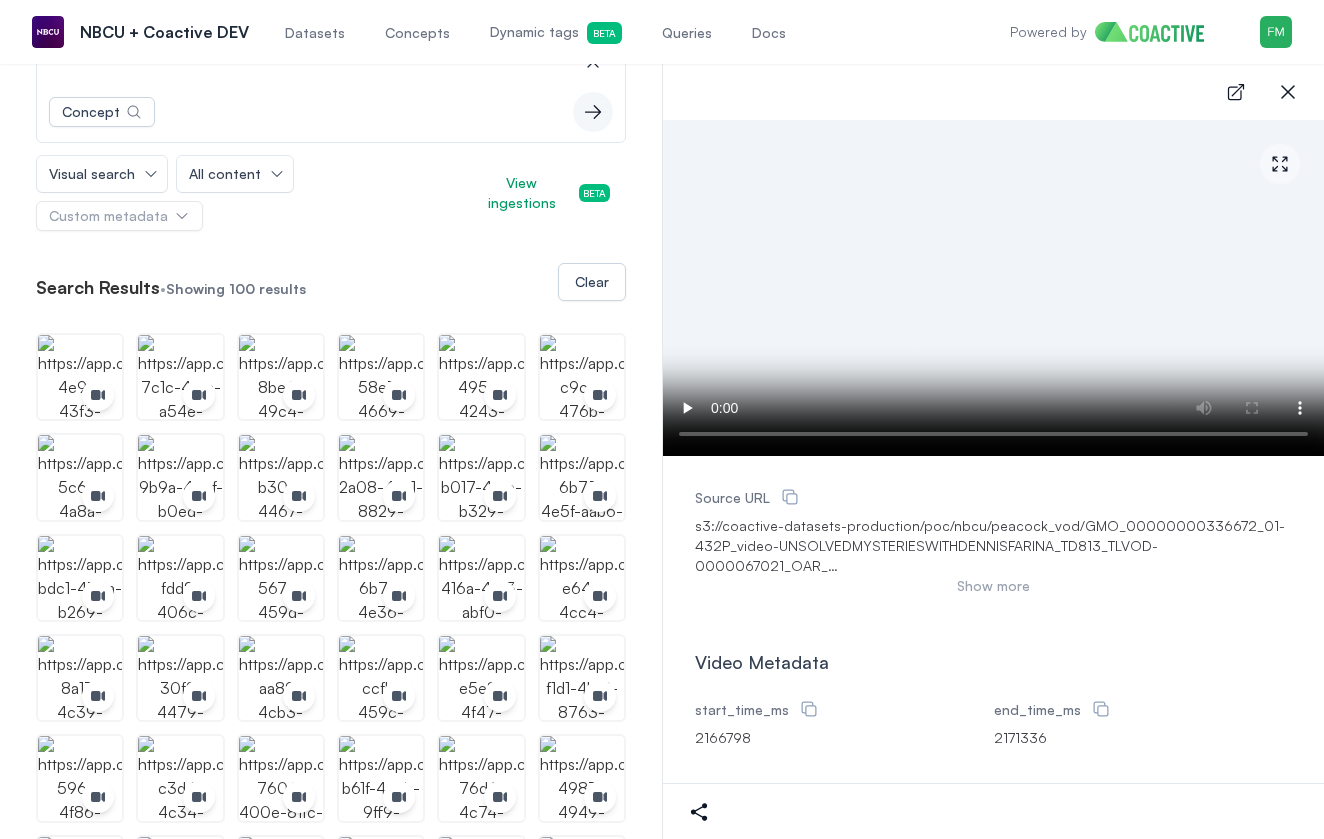 click at bounding box center [993, 288] 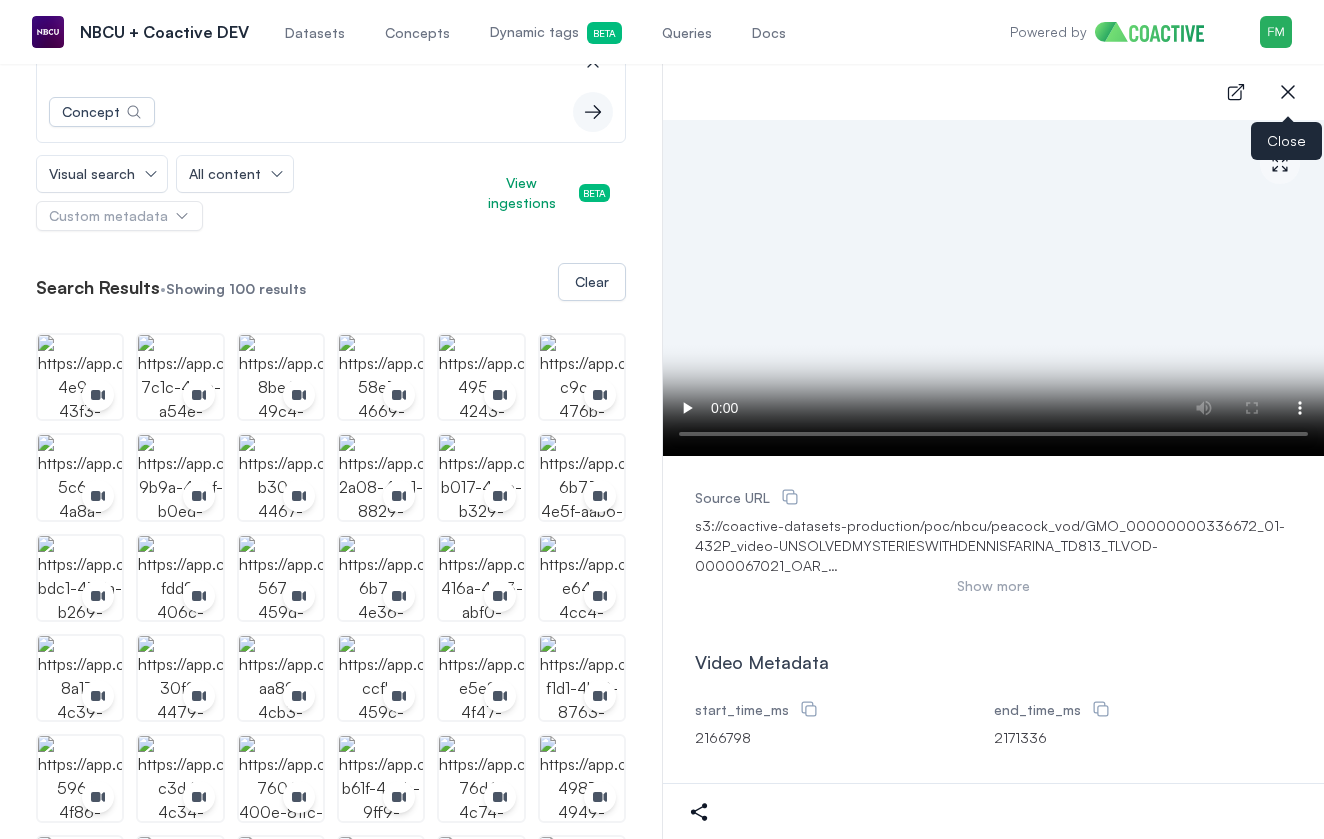 click on "close-sidebar" at bounding box center (1288, 92) 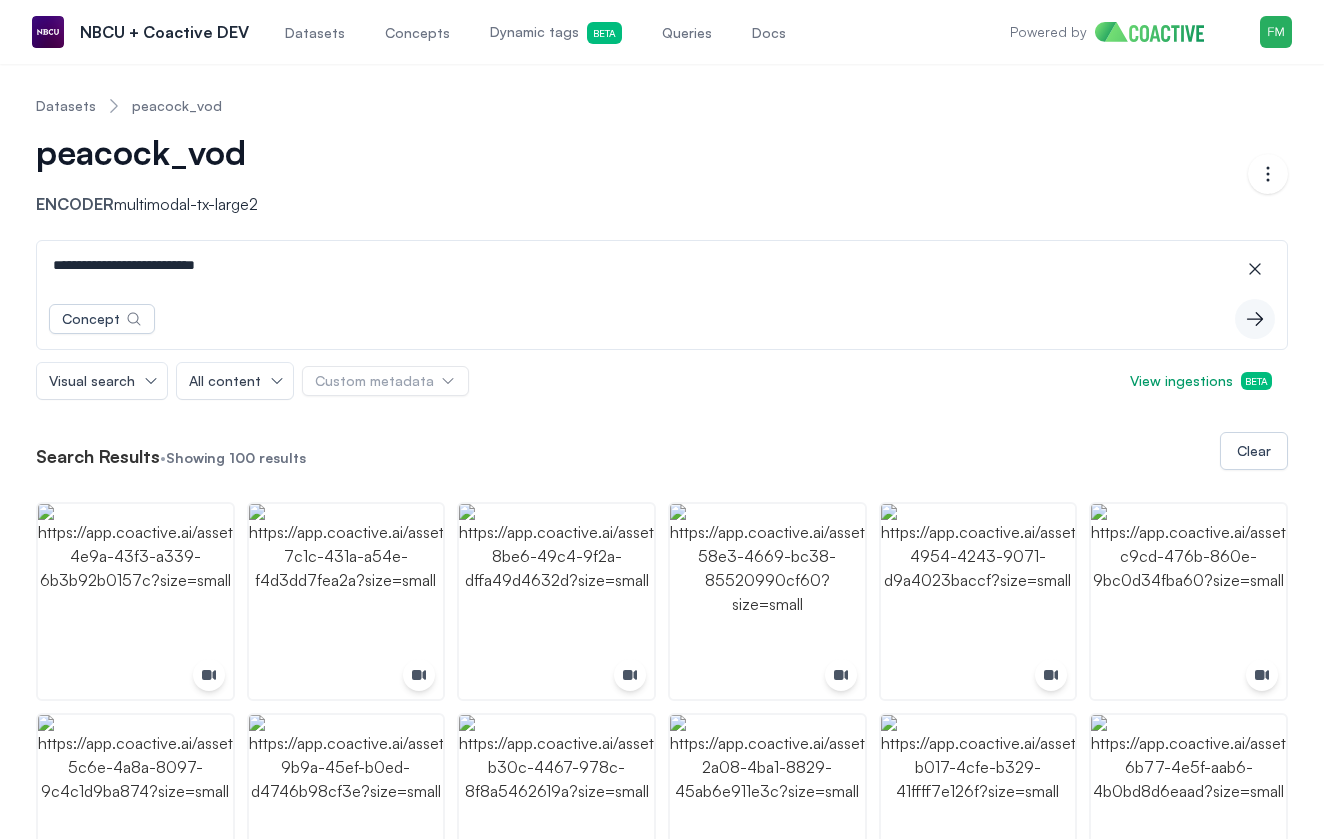 scroll, scrollTop: 0, scrollLeft: 0, axis: both 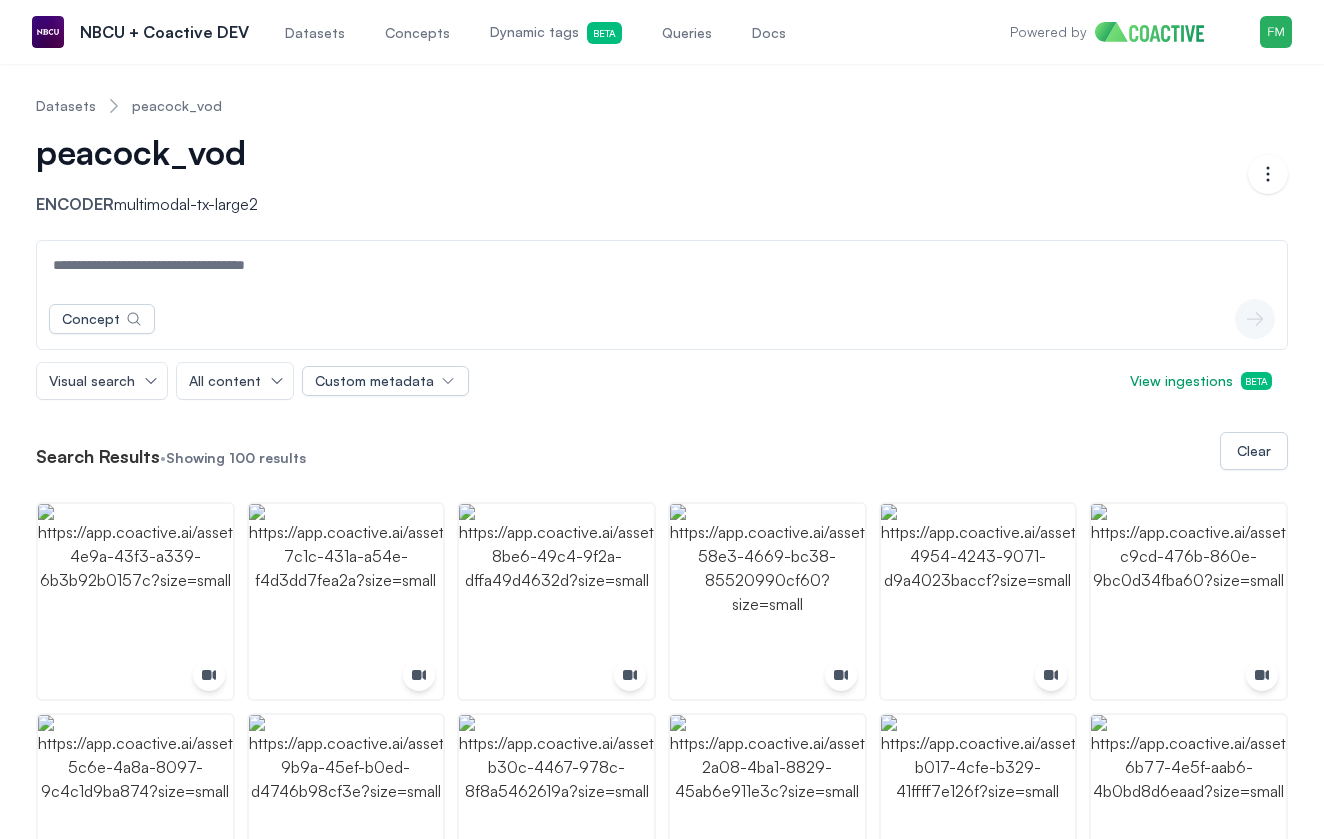 type 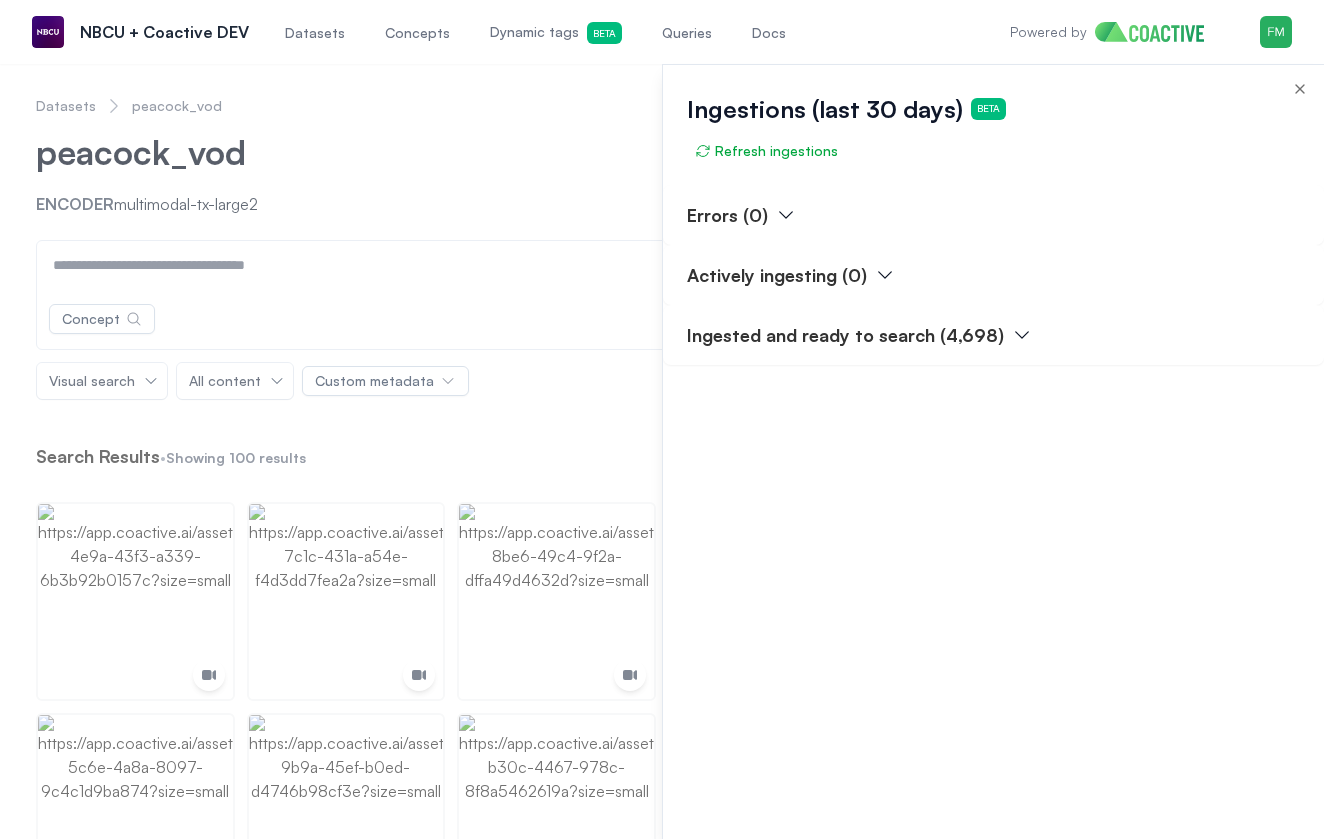 click on "Ingestions (last 30 days) Beta Refresh ingestions" at bounding box center (993, 125) 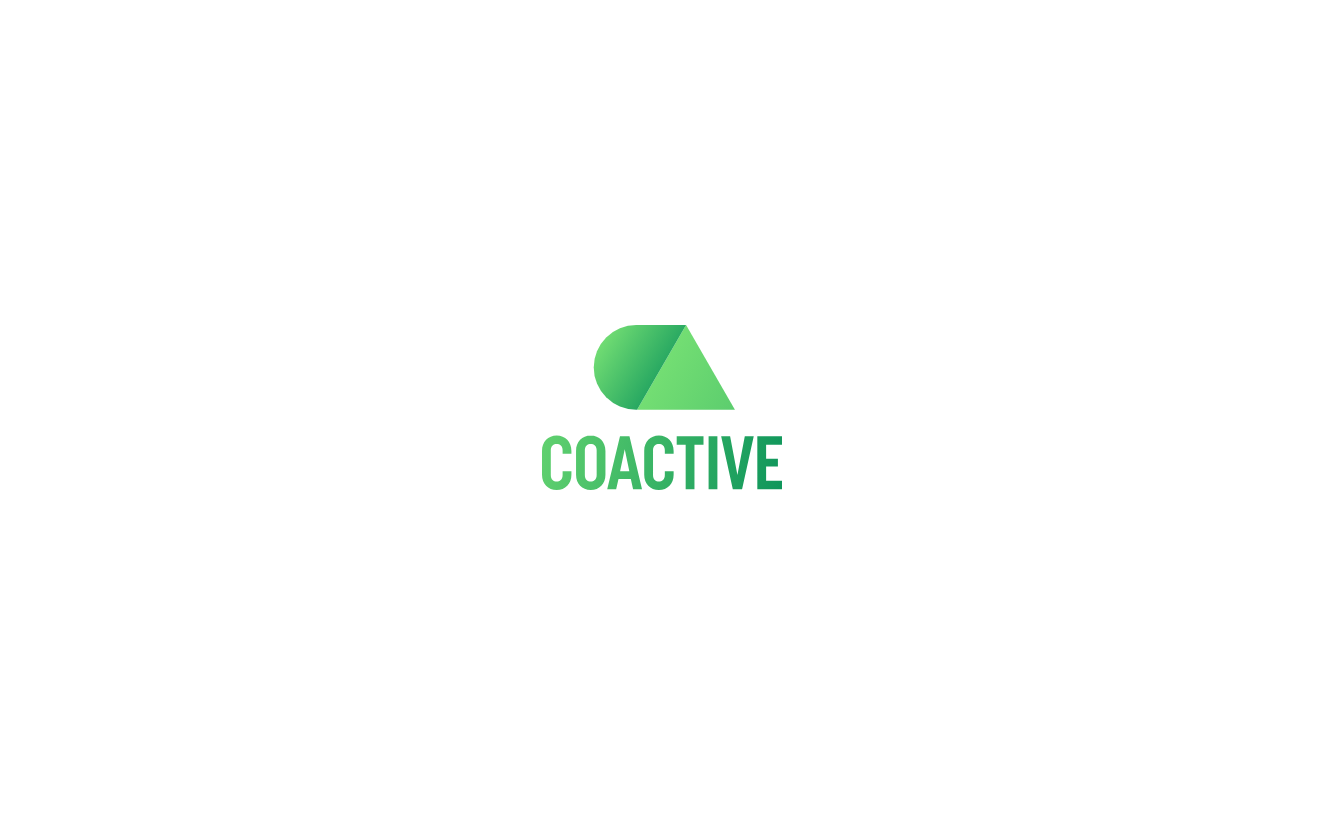 scroll, scrollTop: 0, scrollLeft: 0, axis: both 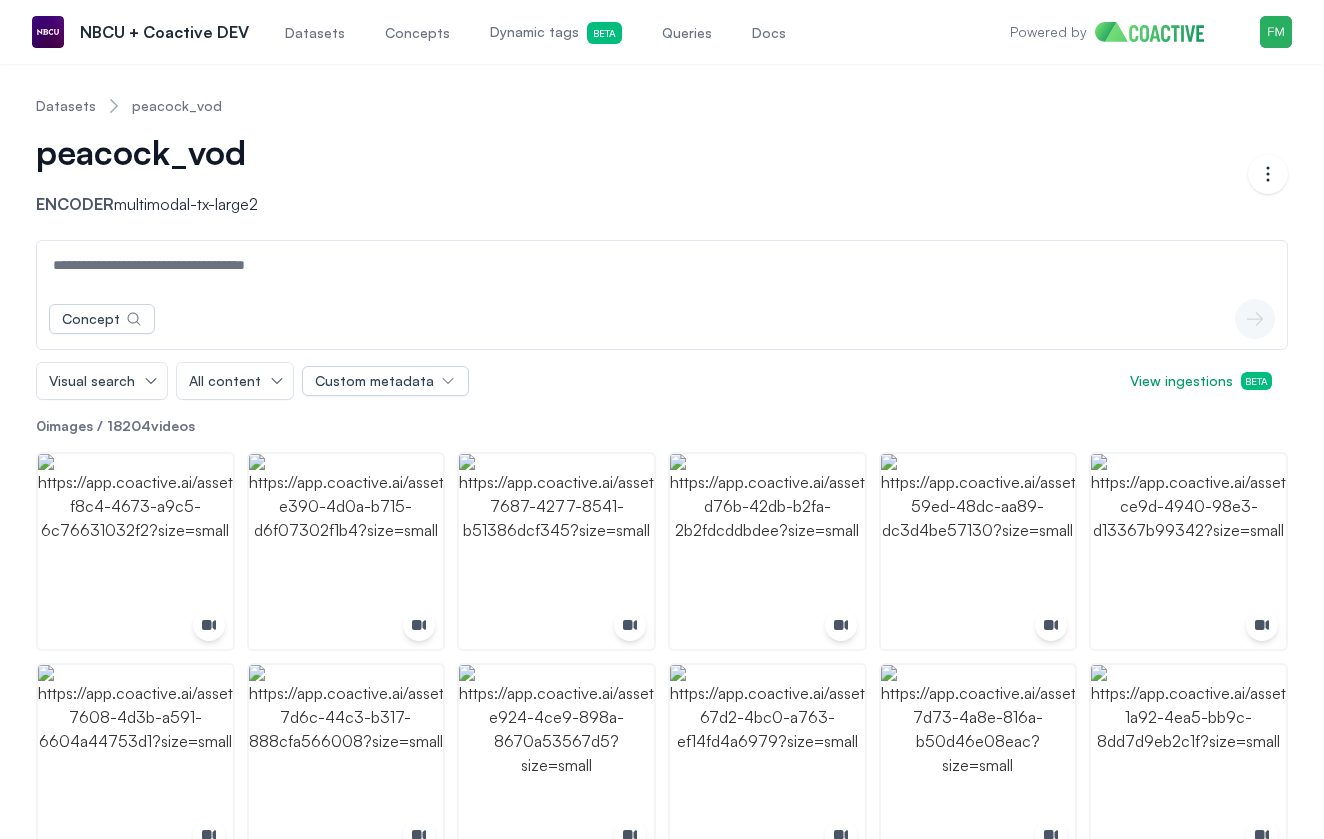 click at bounding box center [662, 265] 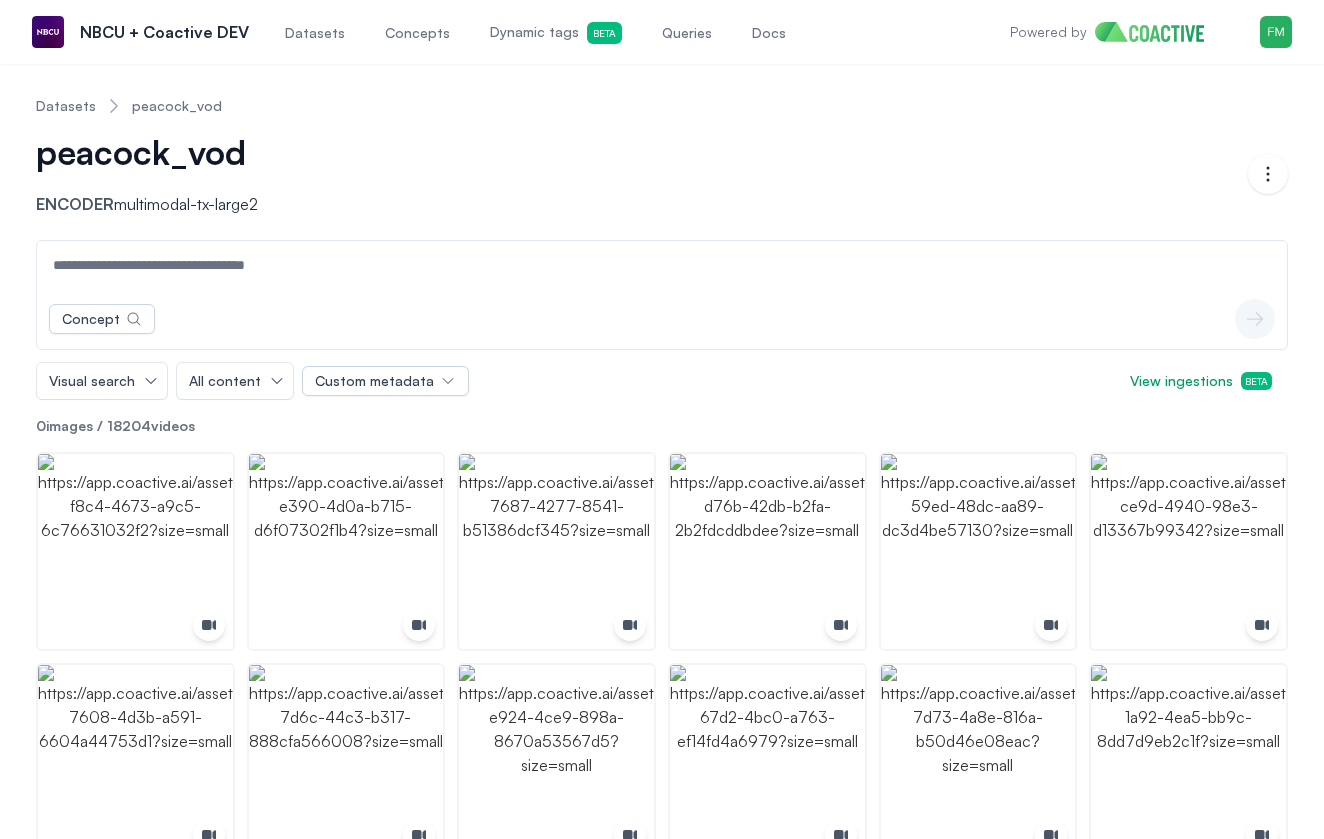 paste on "**********" 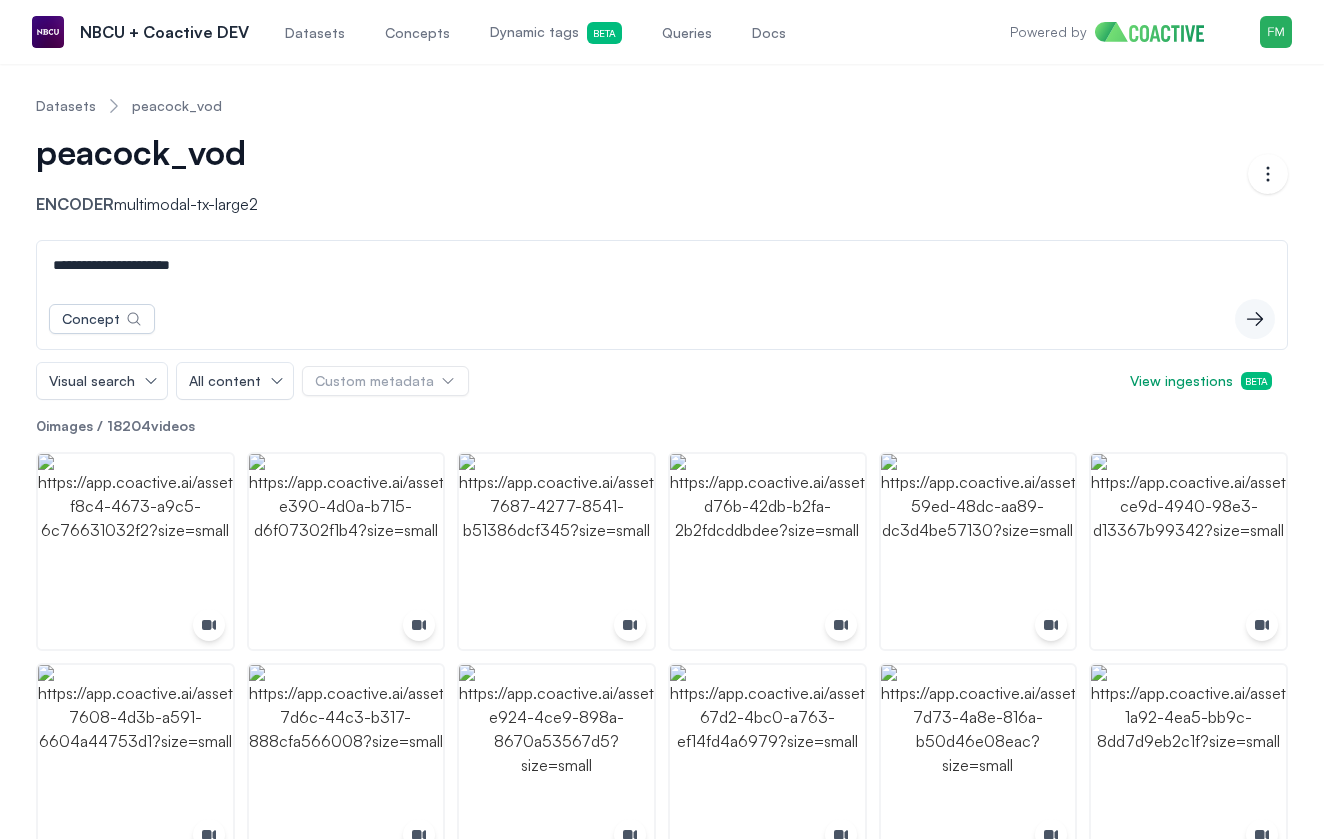 type on "**********" 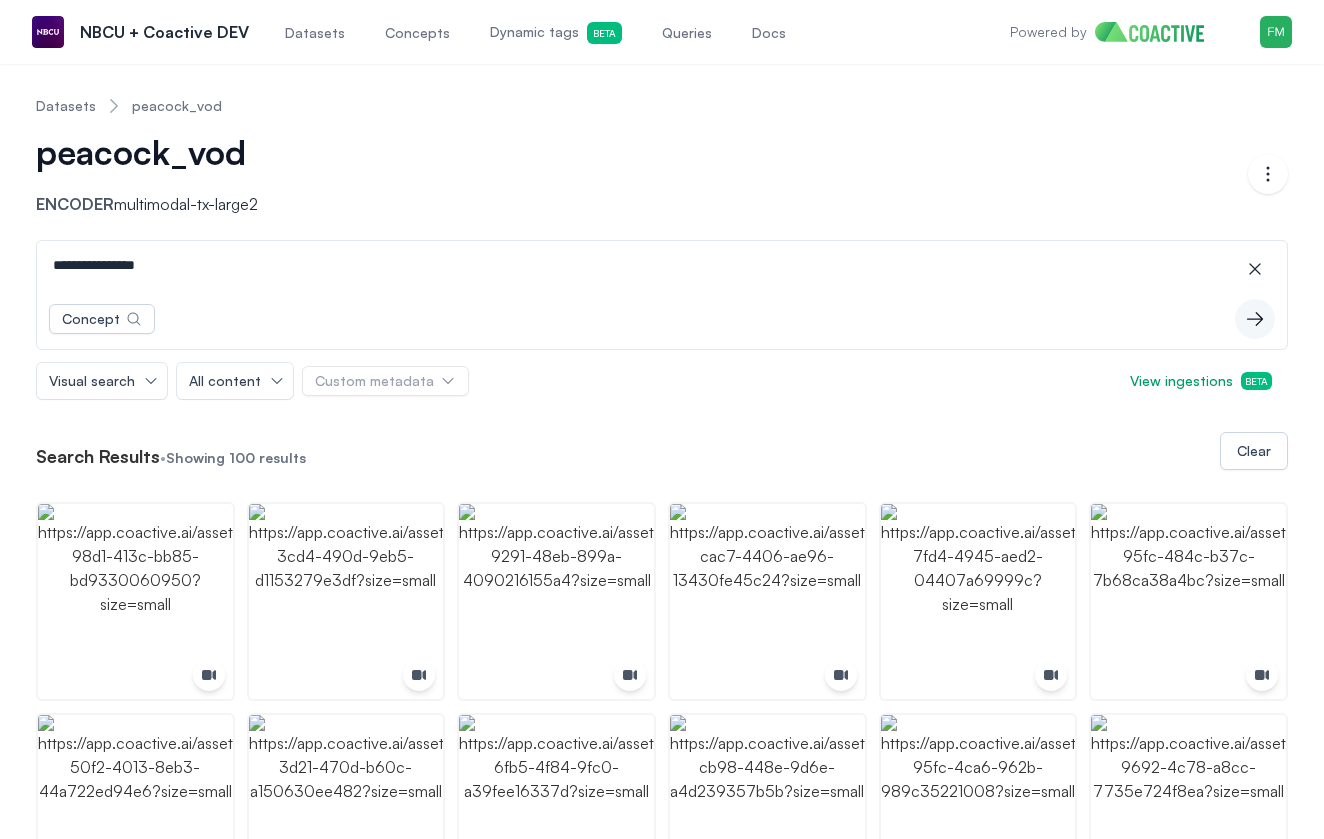 type on "**********" 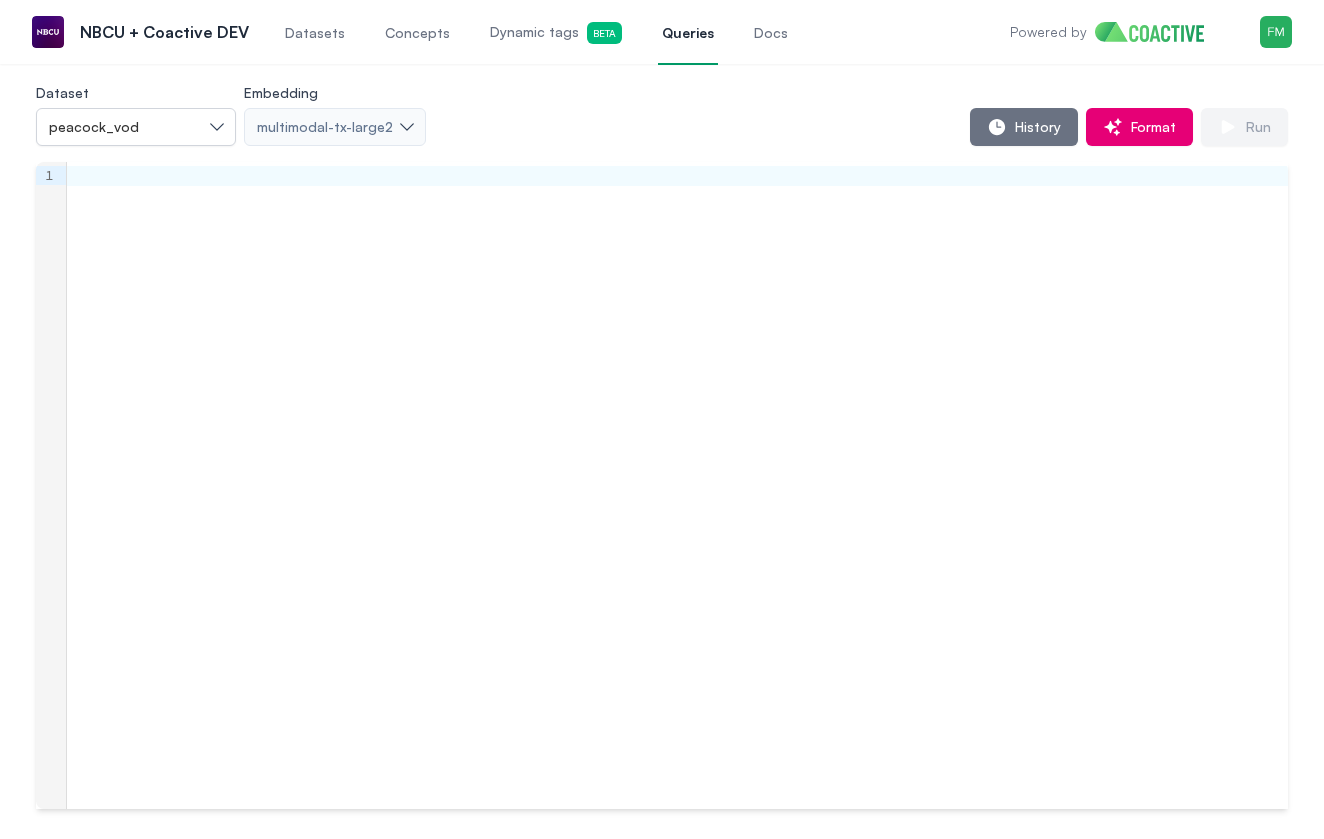 click on "peacock_vod" at bounding box center (126, 127) 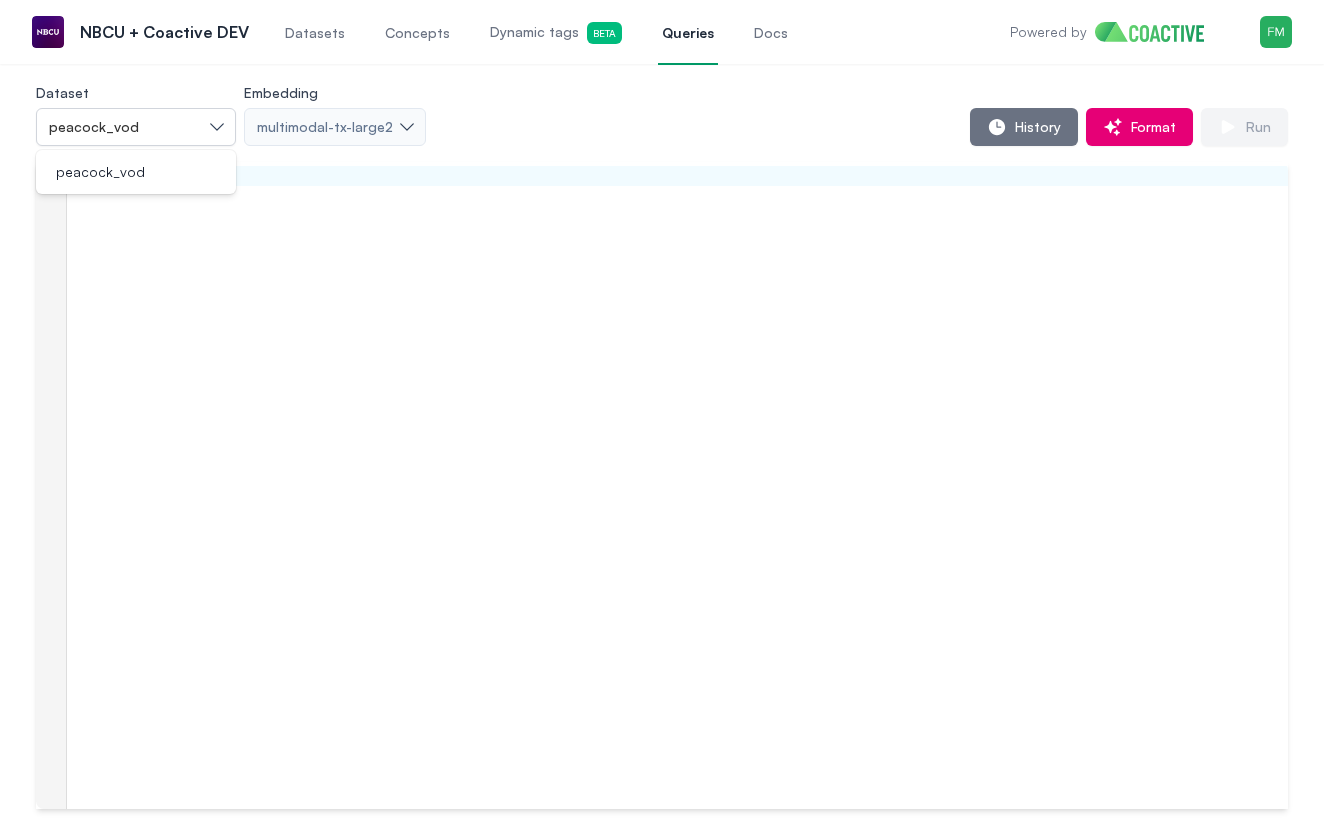 click on "Datasets Concepts Dynamic tags Beta Queries Docs" at bounding box center (536, 32) 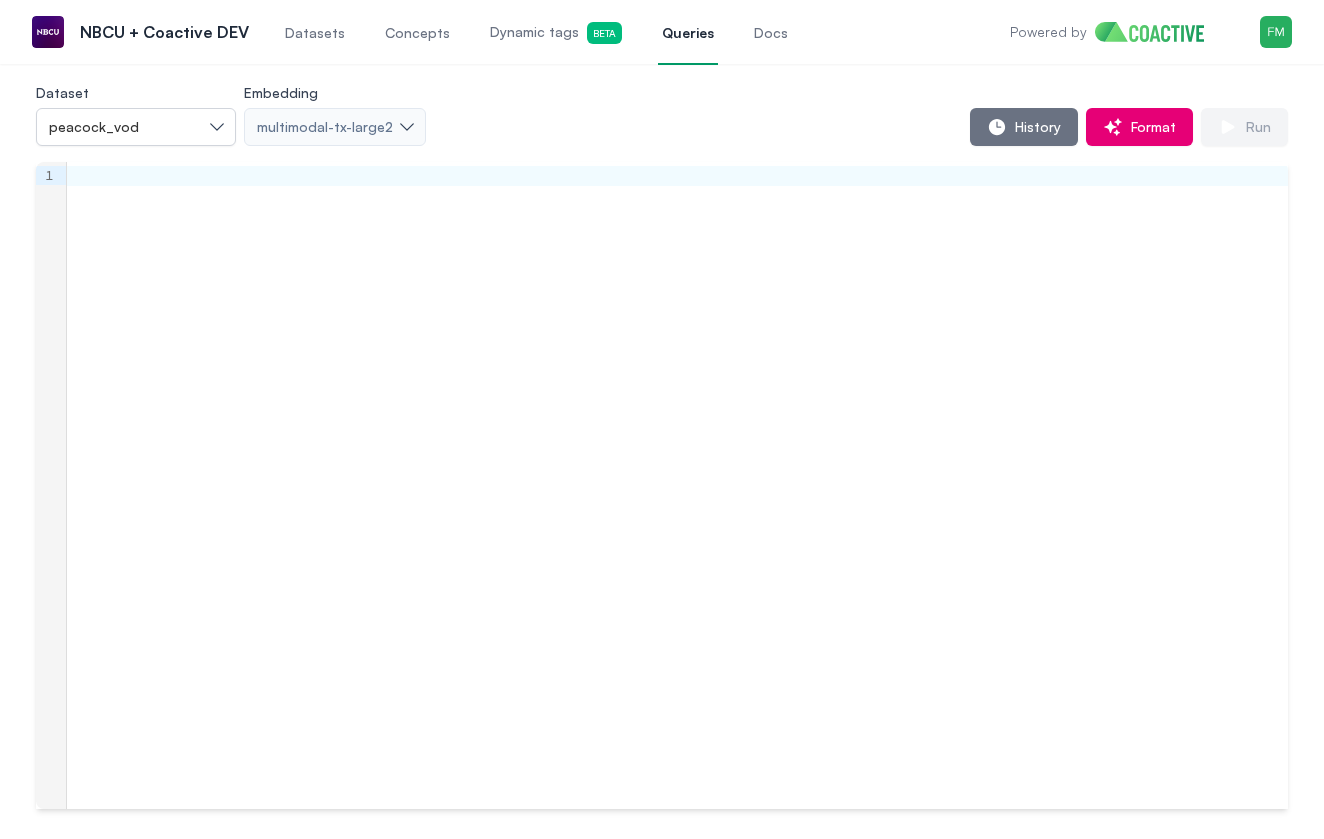 click on "Datasets" at bounding box center [315, 33] 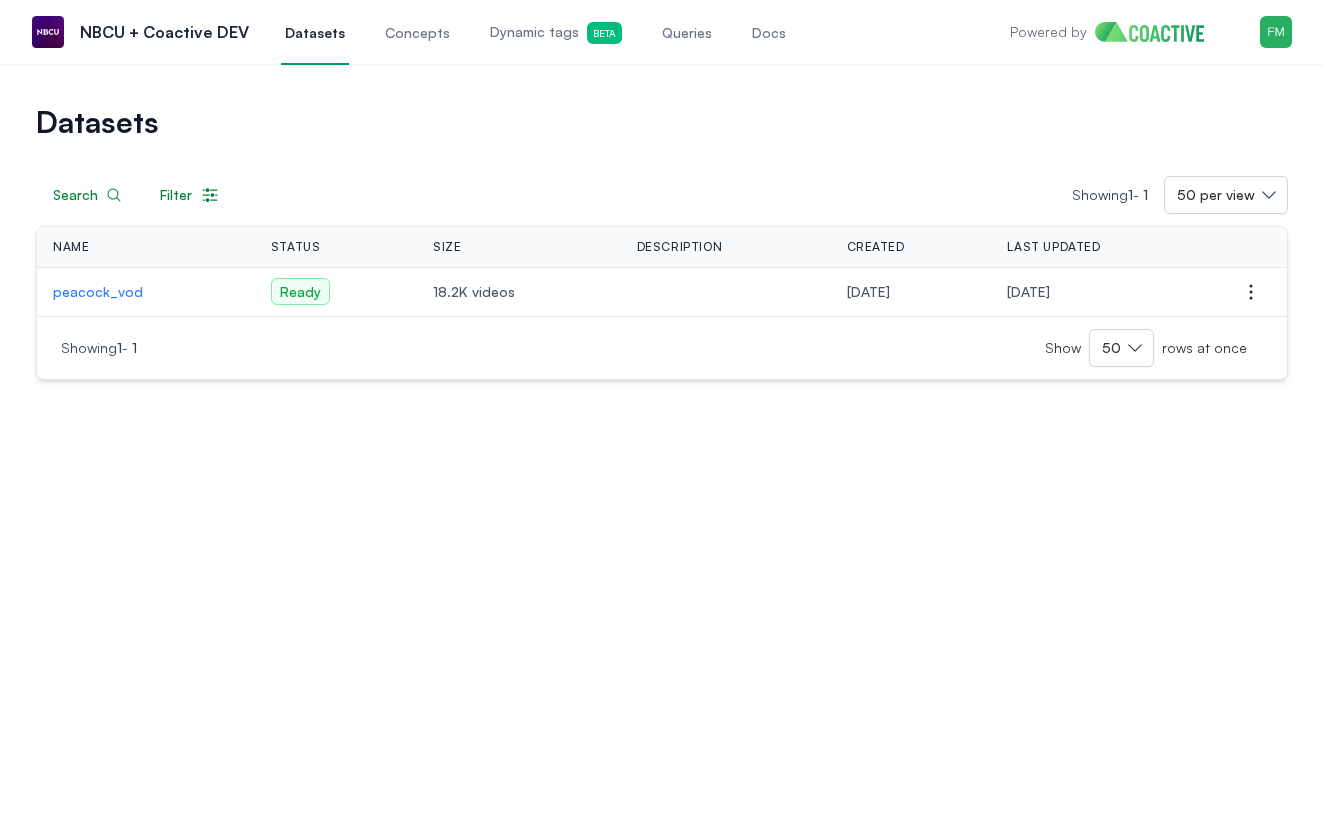 click on "peacock_vod" at bounding box center (146, 292) 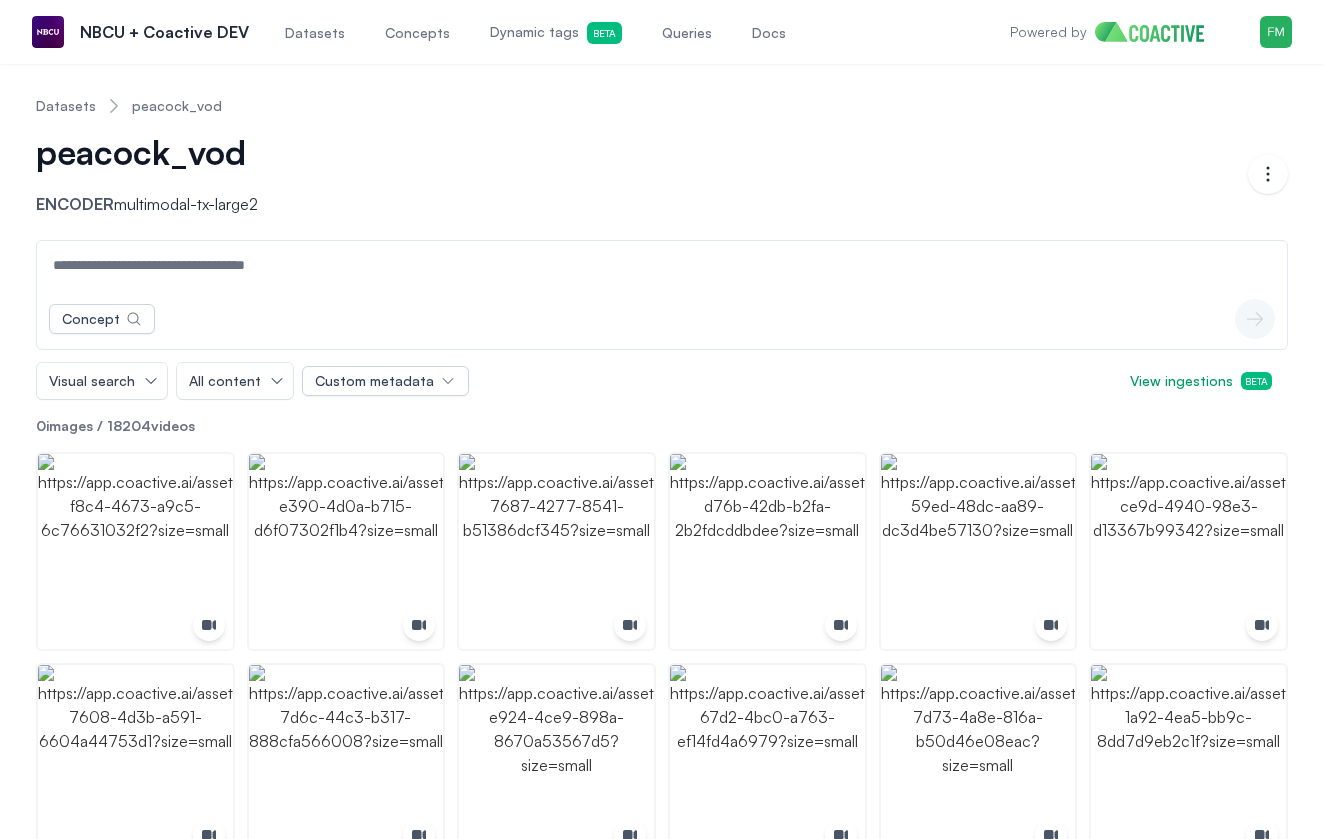 click at bounding box center [662, 265] 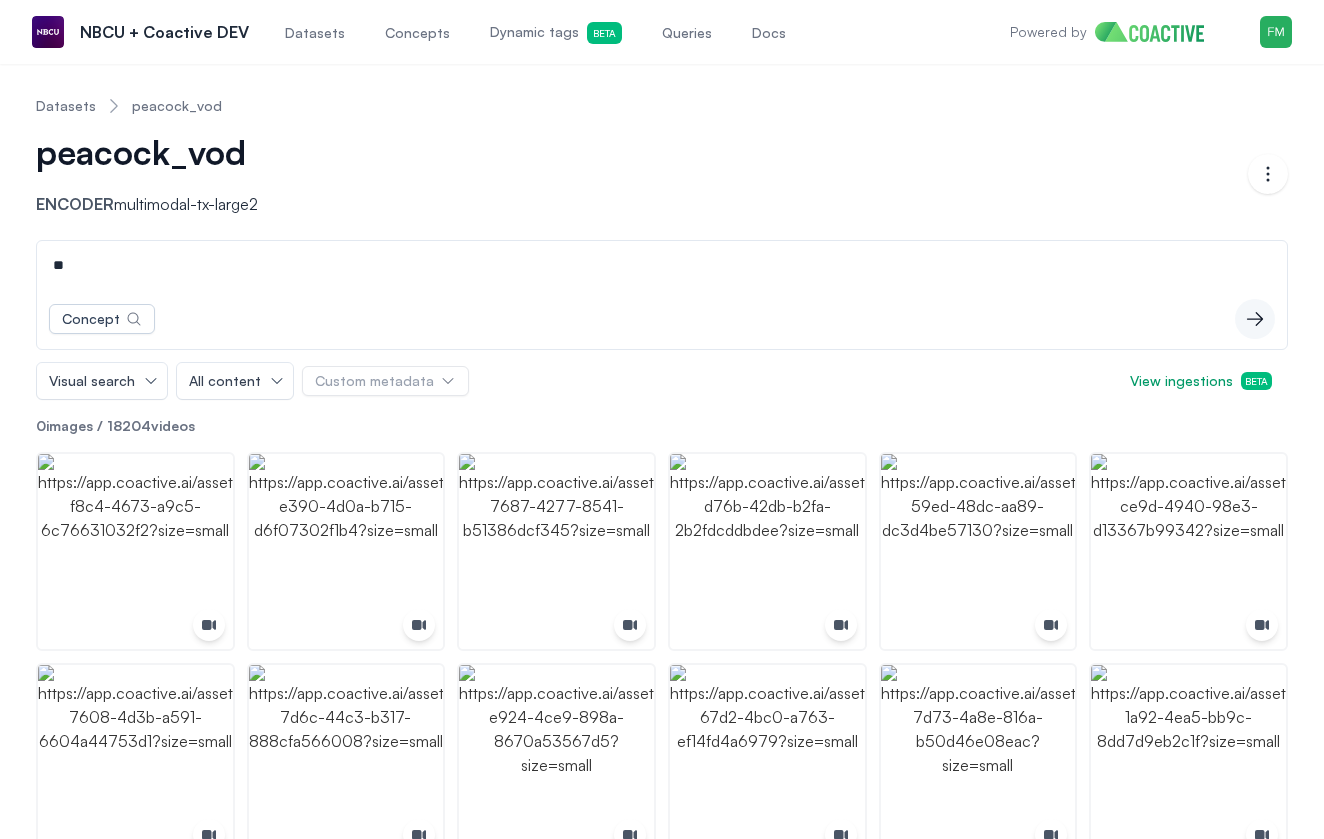 type on "*" 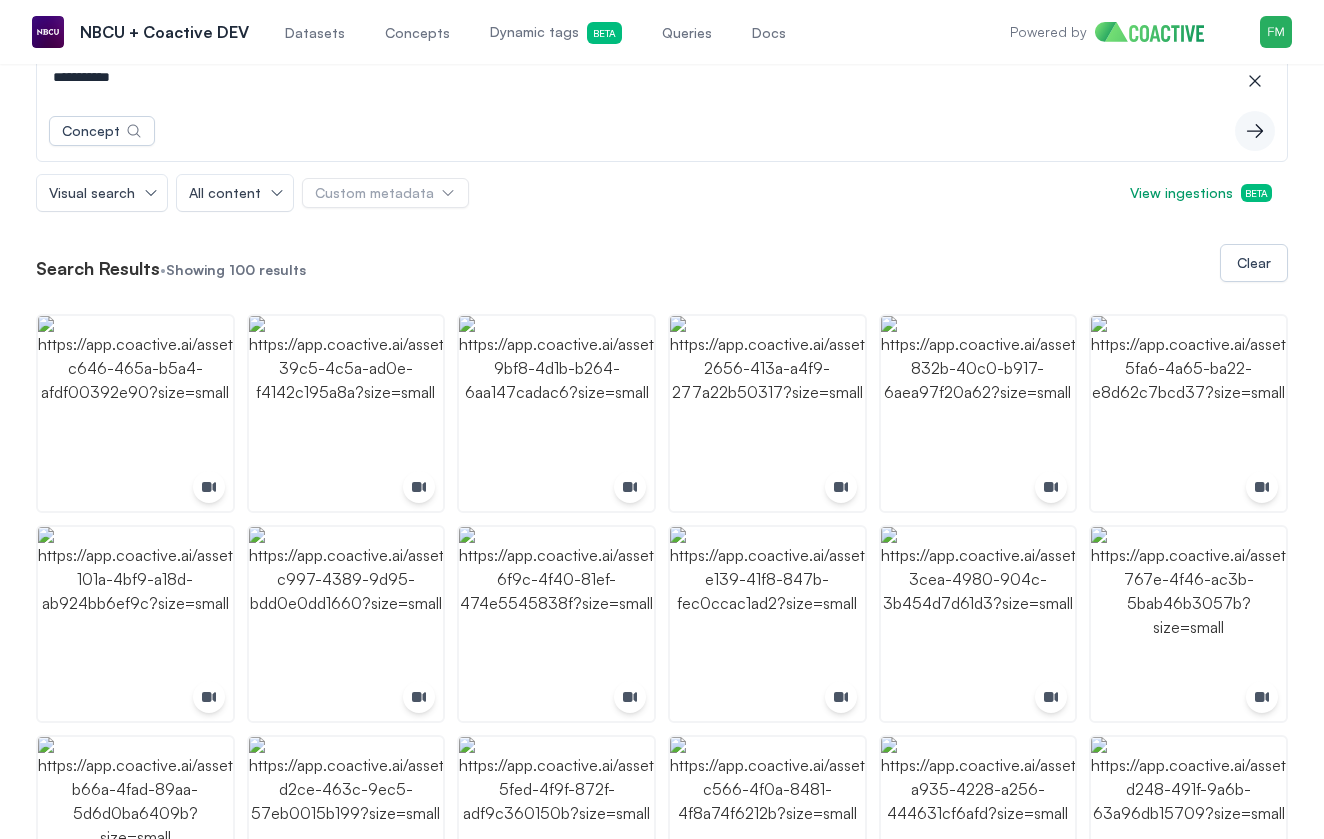 scroll, scrollTop: 172, scrollLeft: 0, axis: vertical 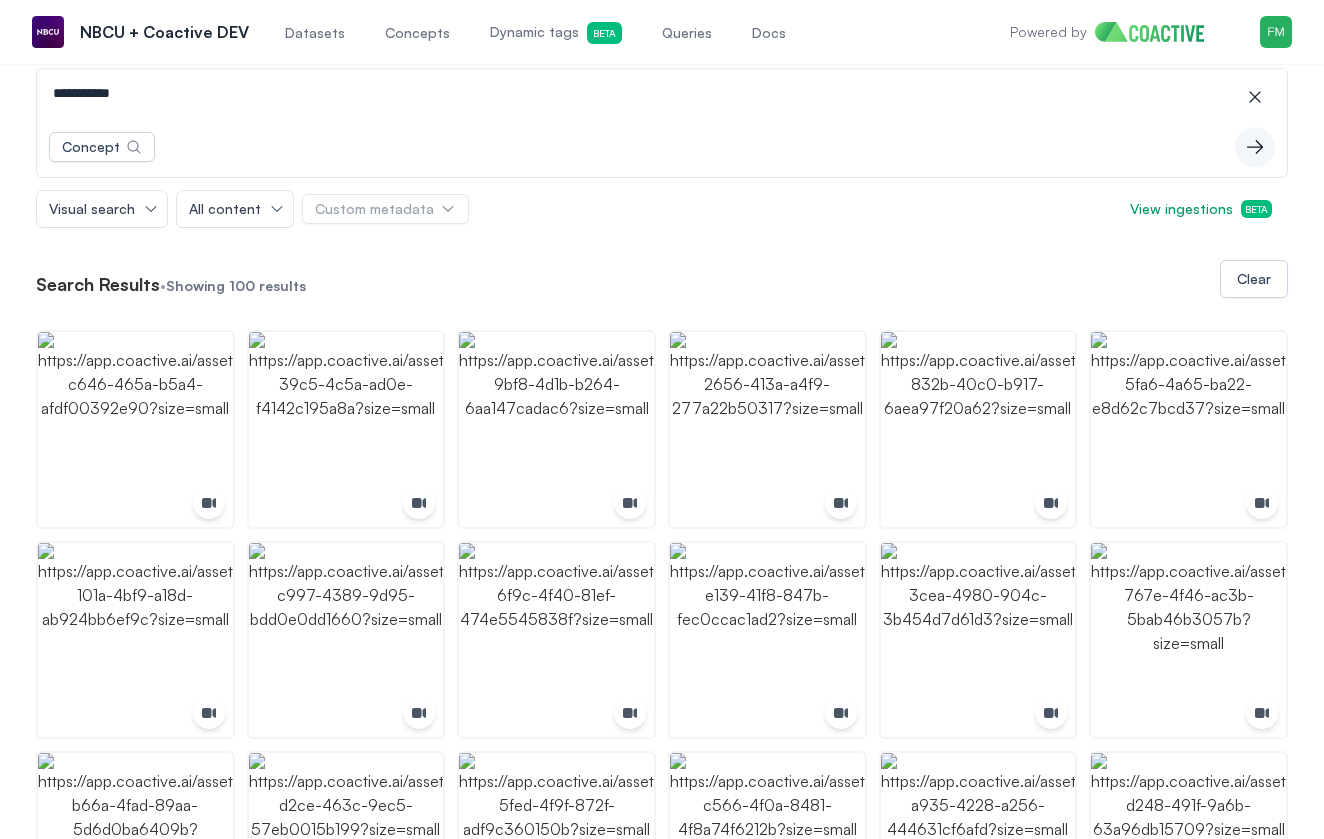 click on "**********" at bounding box center (662, 93) 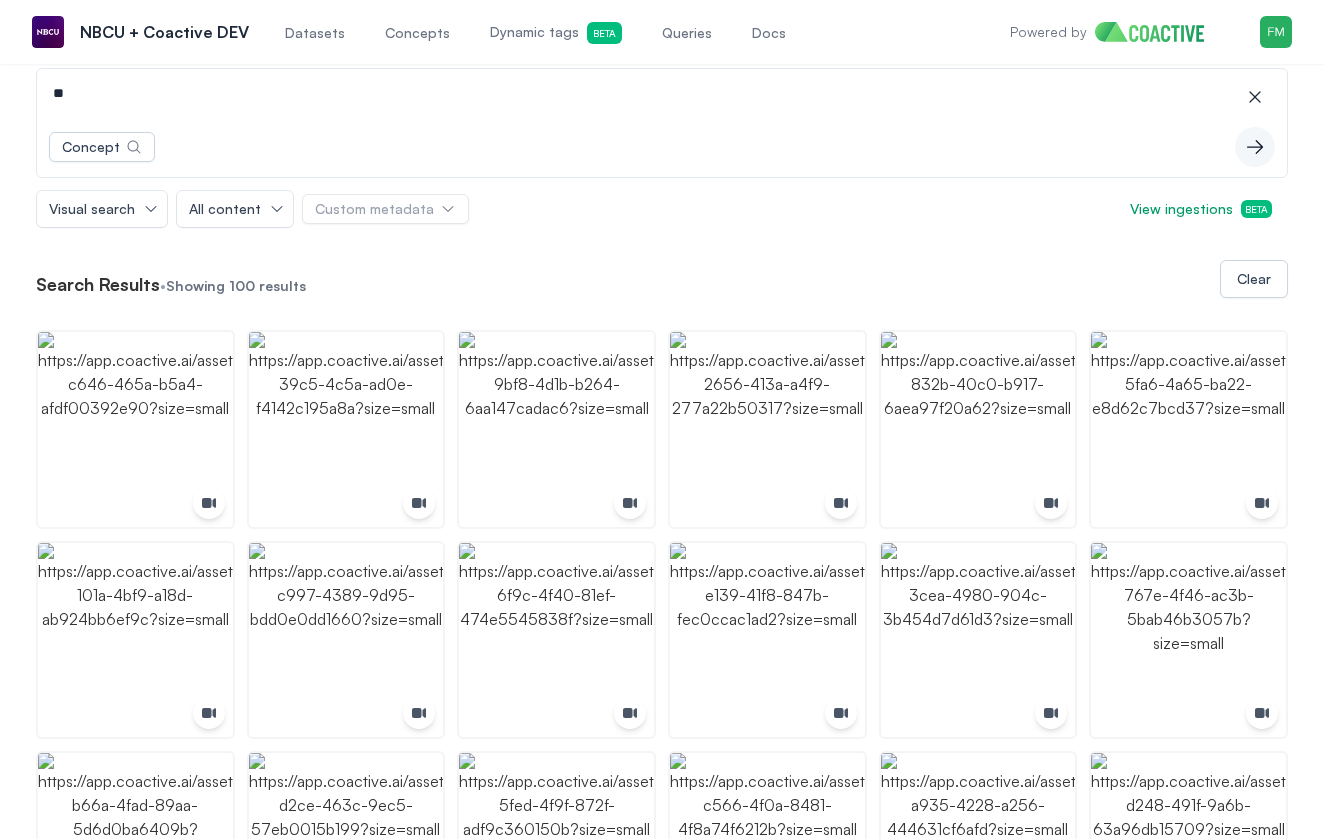 type on "*" 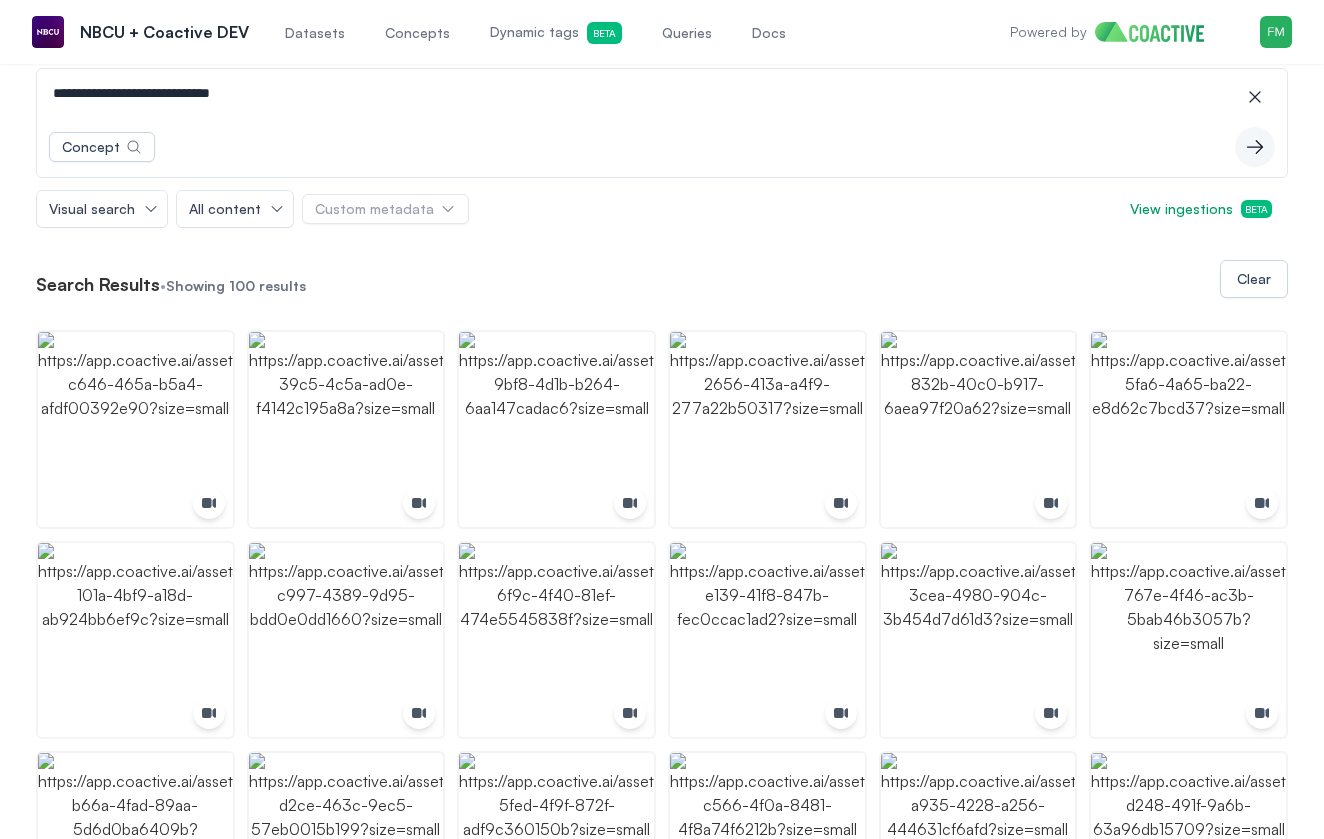 type on "**********" 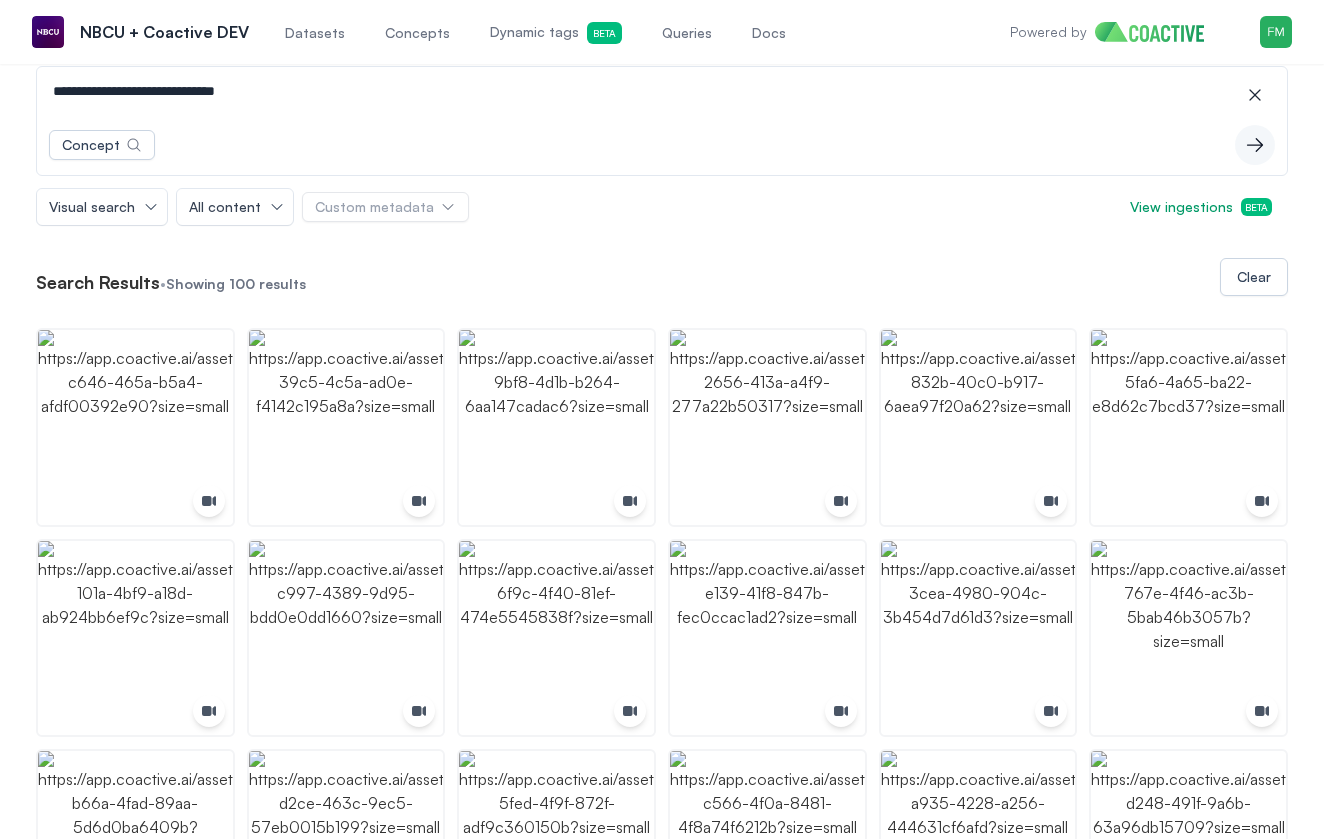 scroll, scrollTop: 161, scrollLeft: 0, axis: vertical 